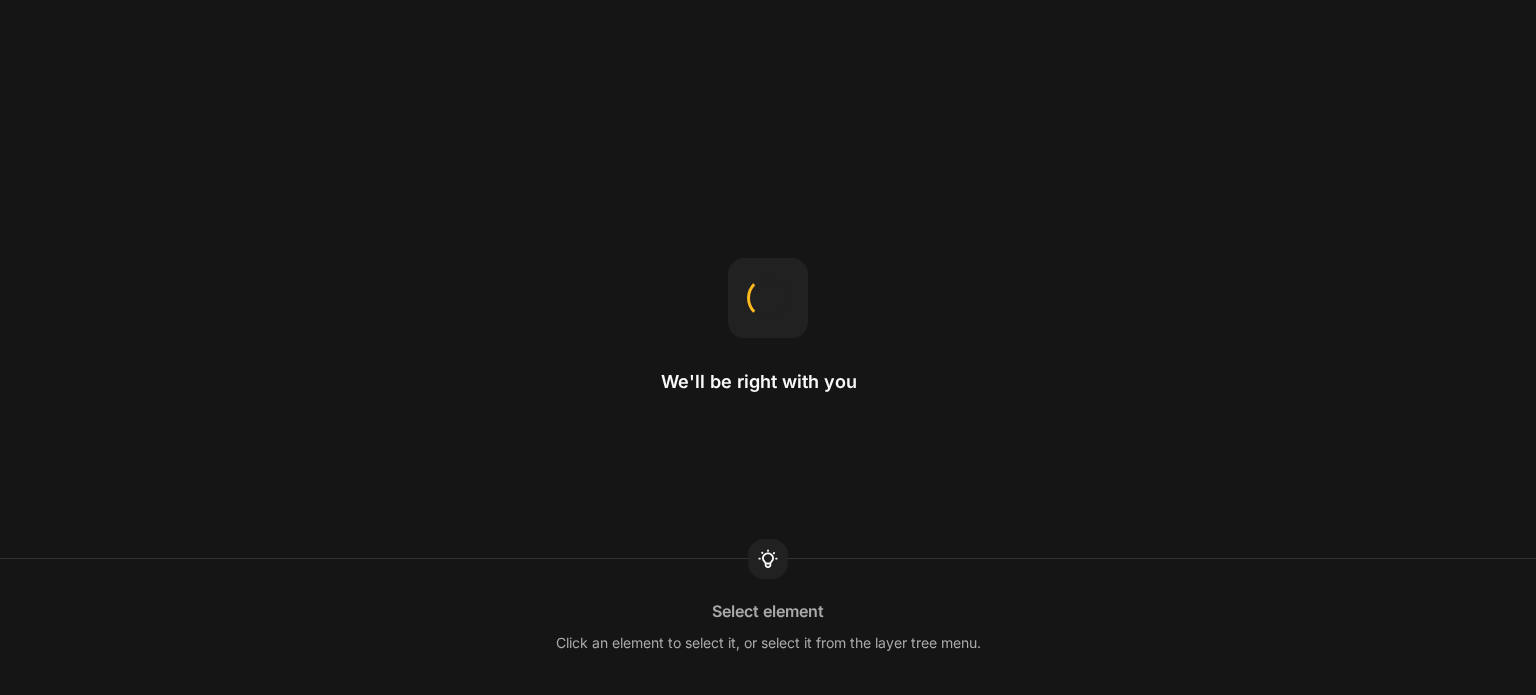 scroll, scrollTop: 0, scrollLeft: 0, axis: both 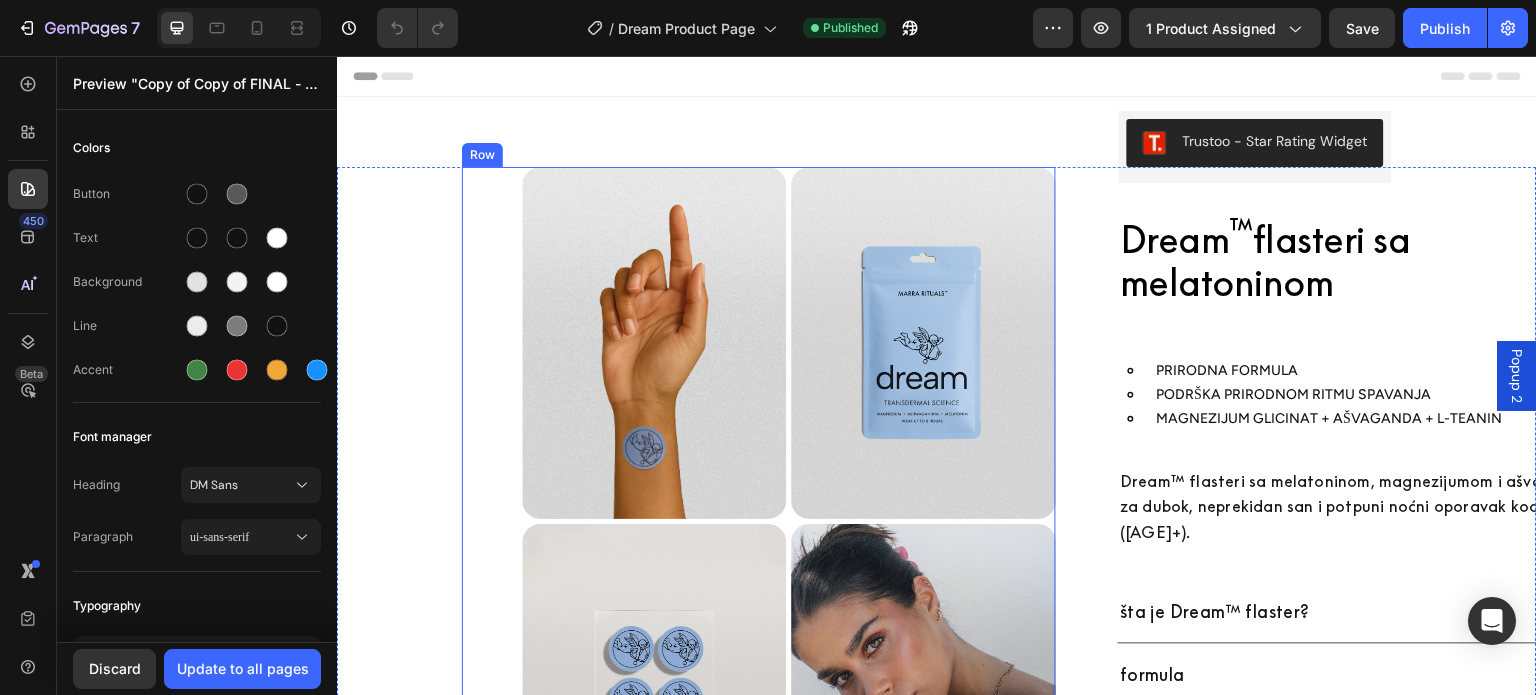 type on "3" 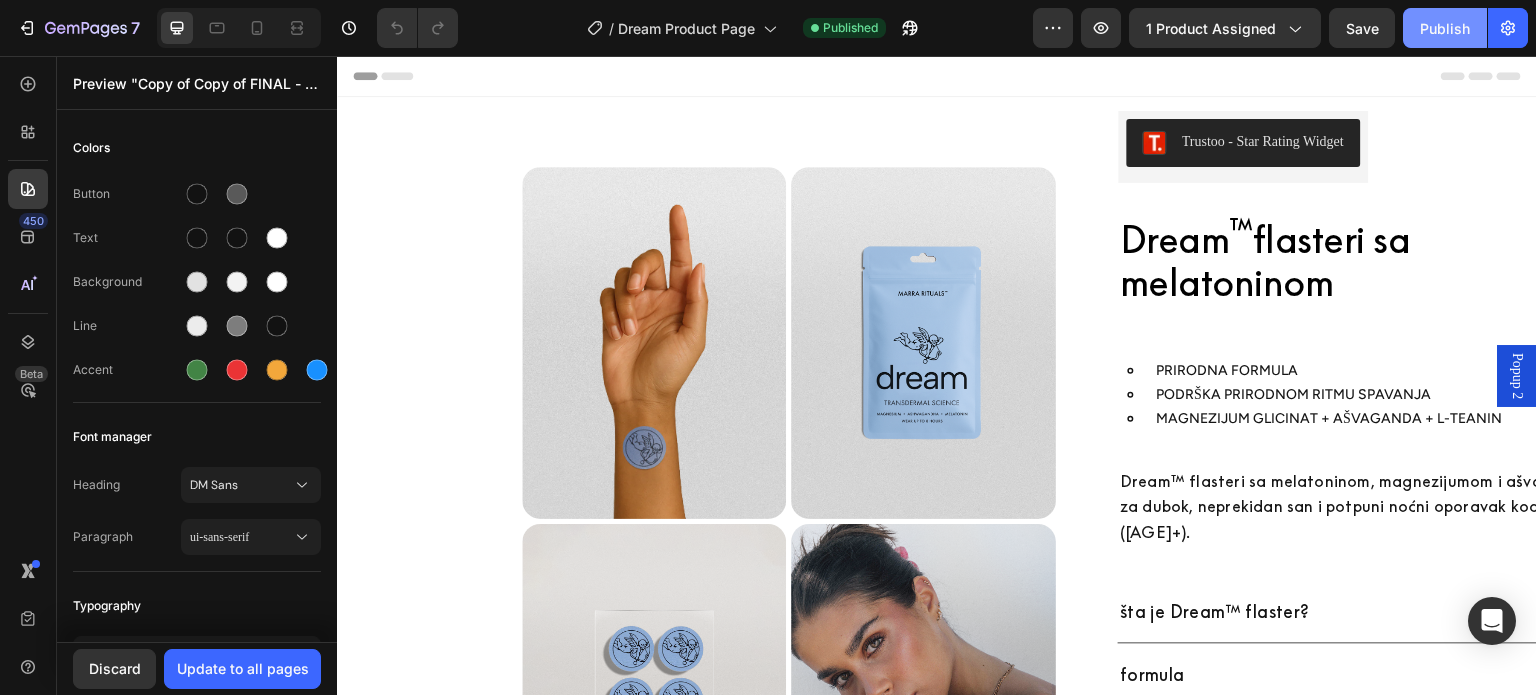 click on "Publish" at bounding box center [1445, 28] 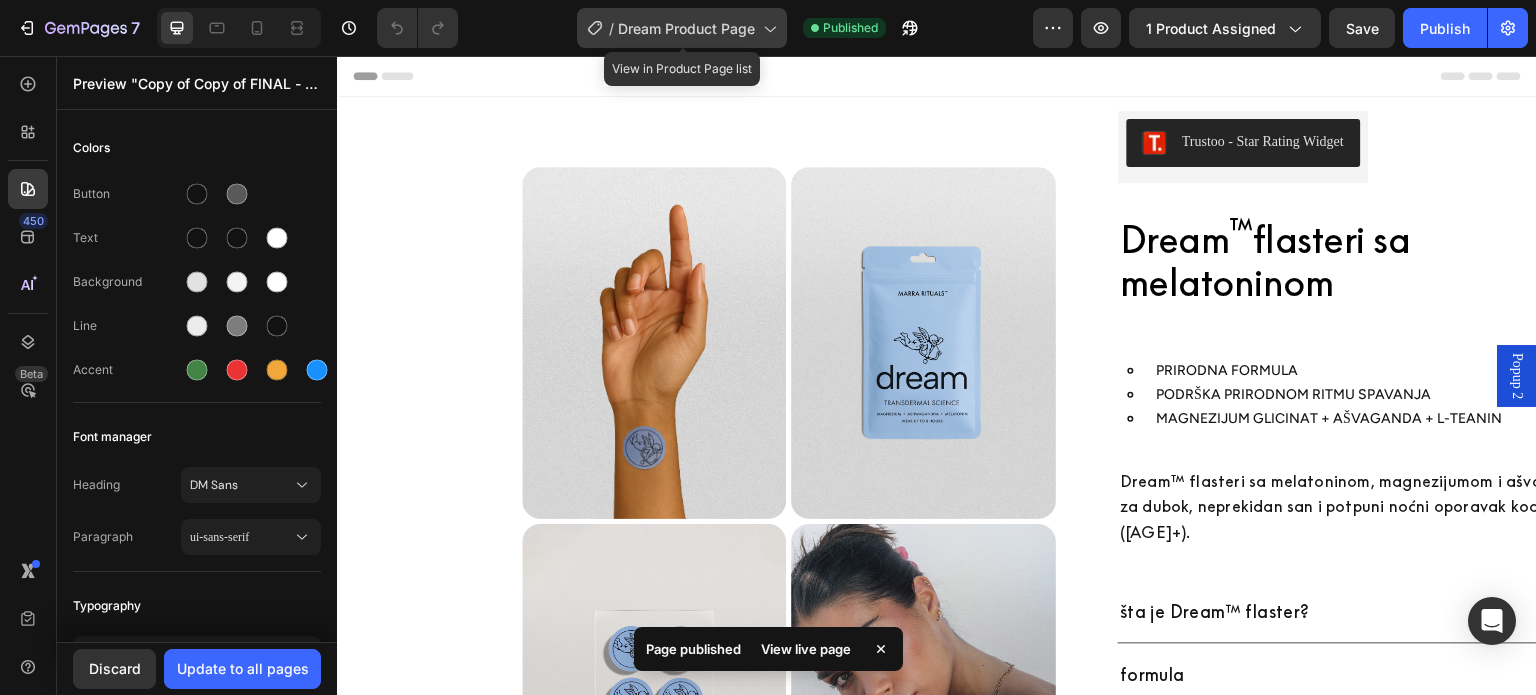 click on "/  Dream Product Page" 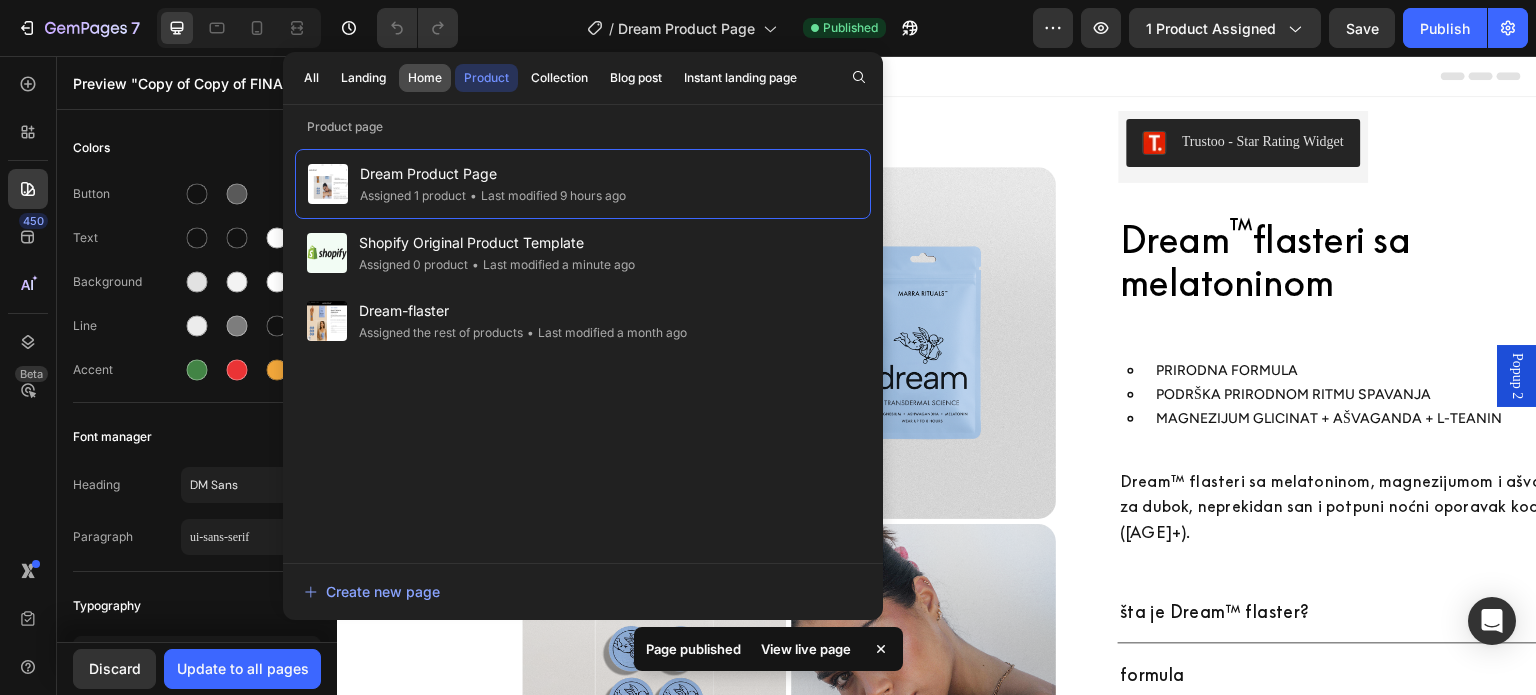 click on "Home" at bounding box center [425, 78] 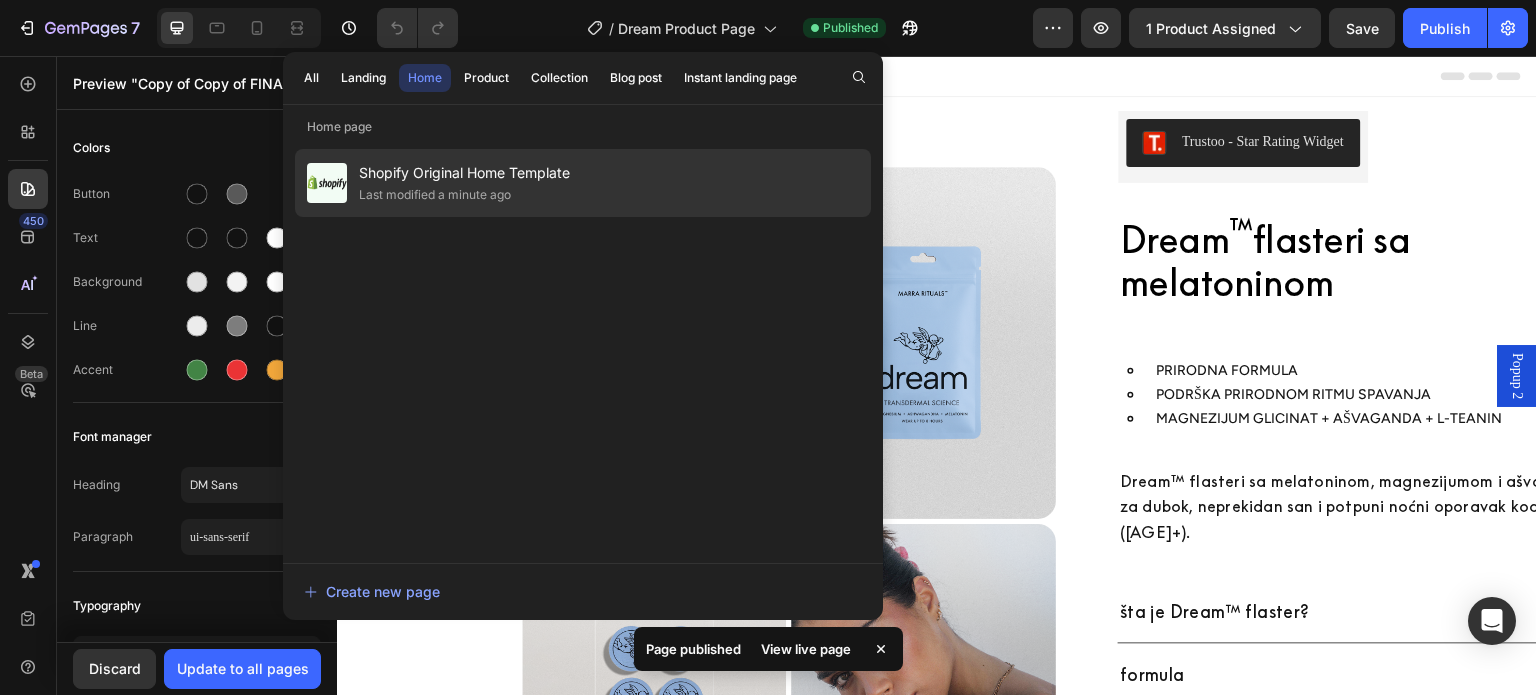 click on "Last modified a minute ago" 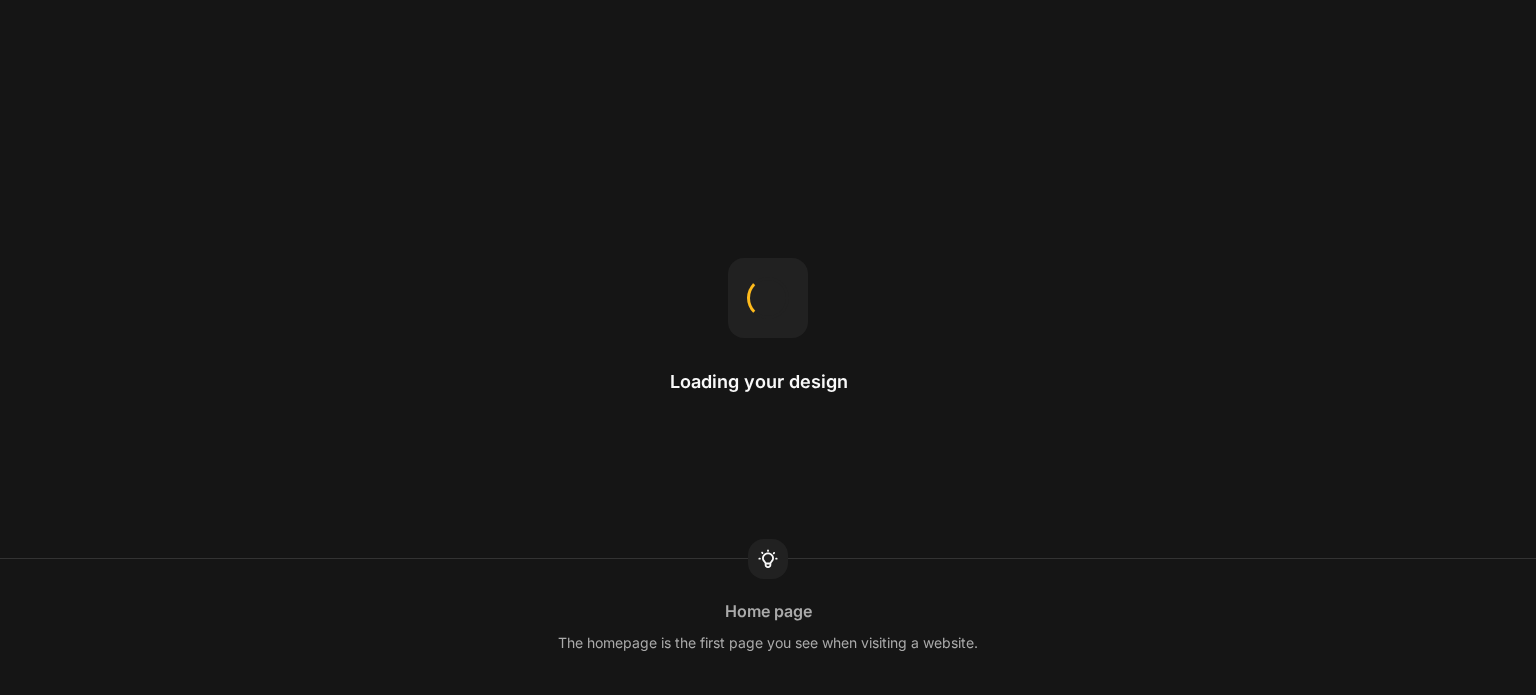 scroll, scrollTop: 0, scrollLeft: 0, axis: both 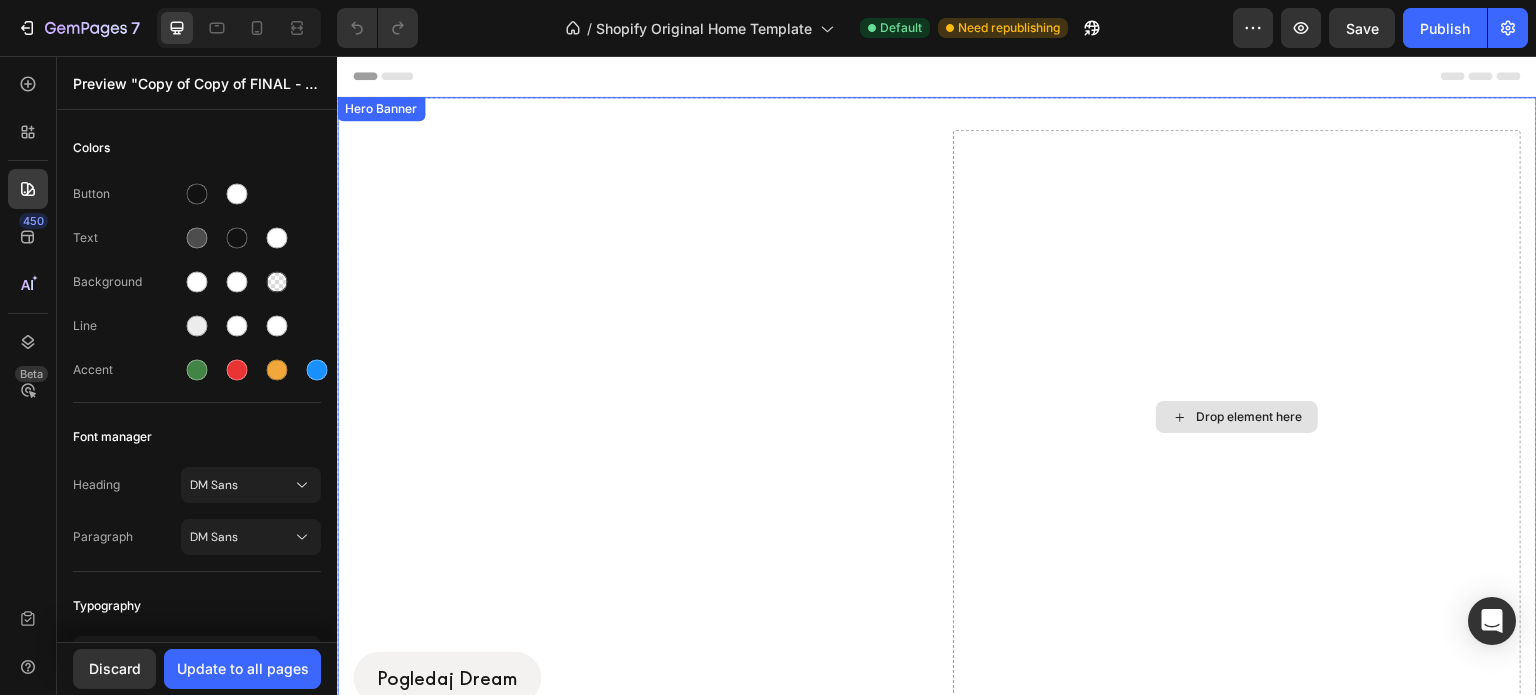 type on "3" 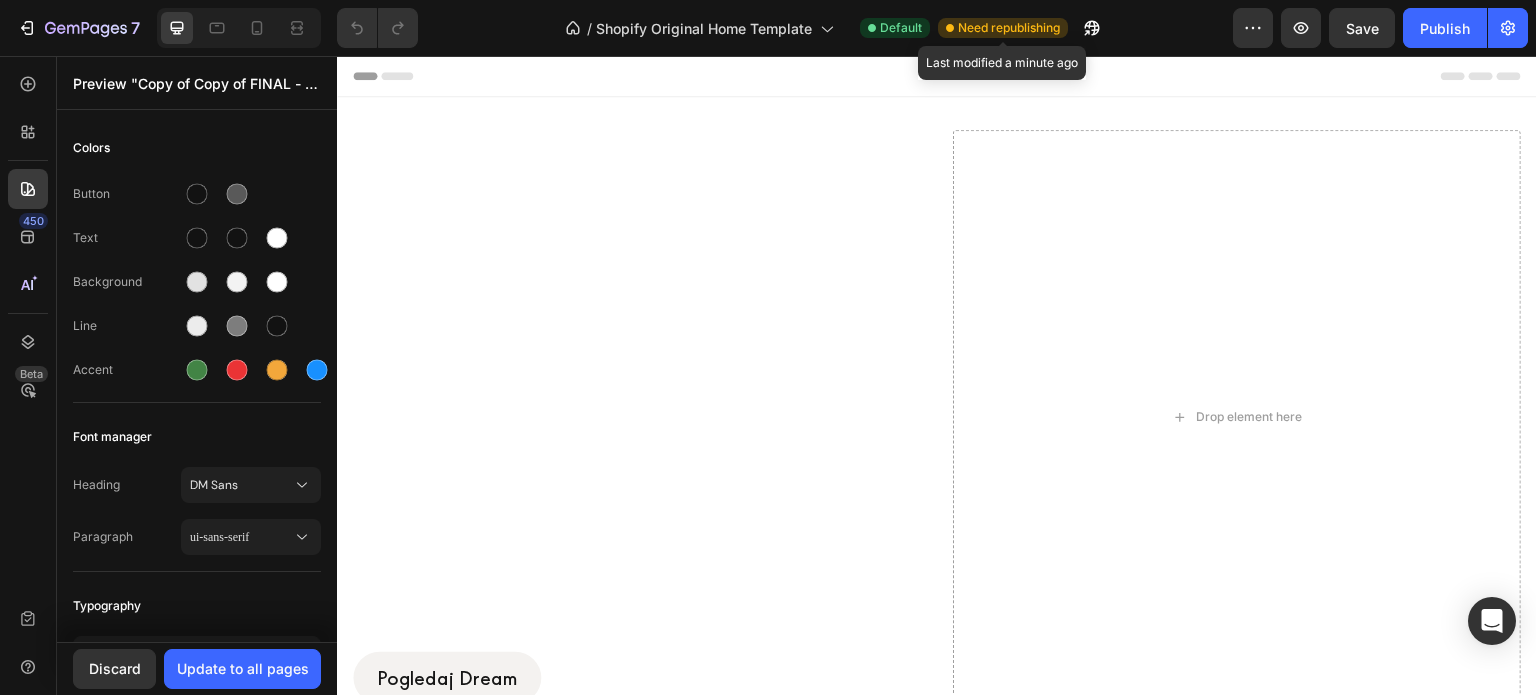 click on "Need republishing" at bounding box center (1009, 28) 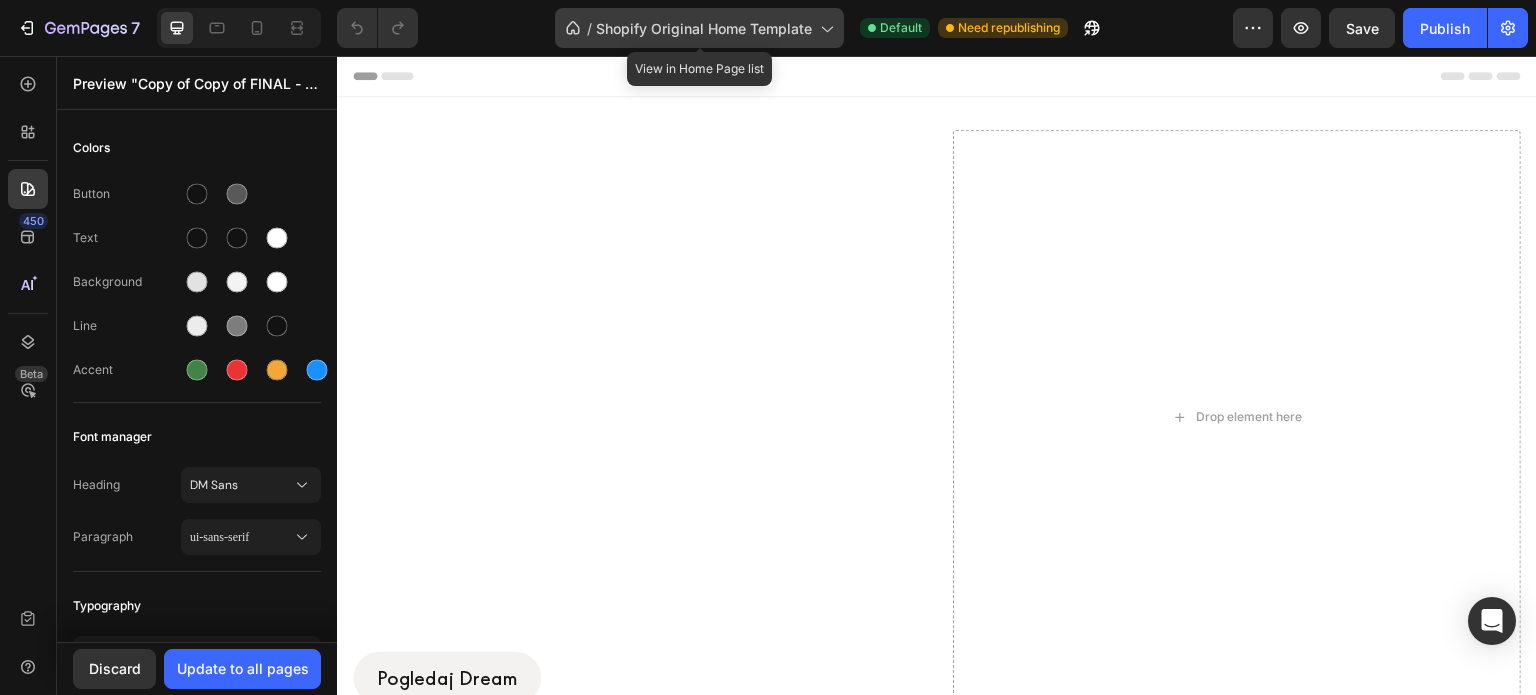click on "Shopify Original Home Template" at bounding box center [704, 28] 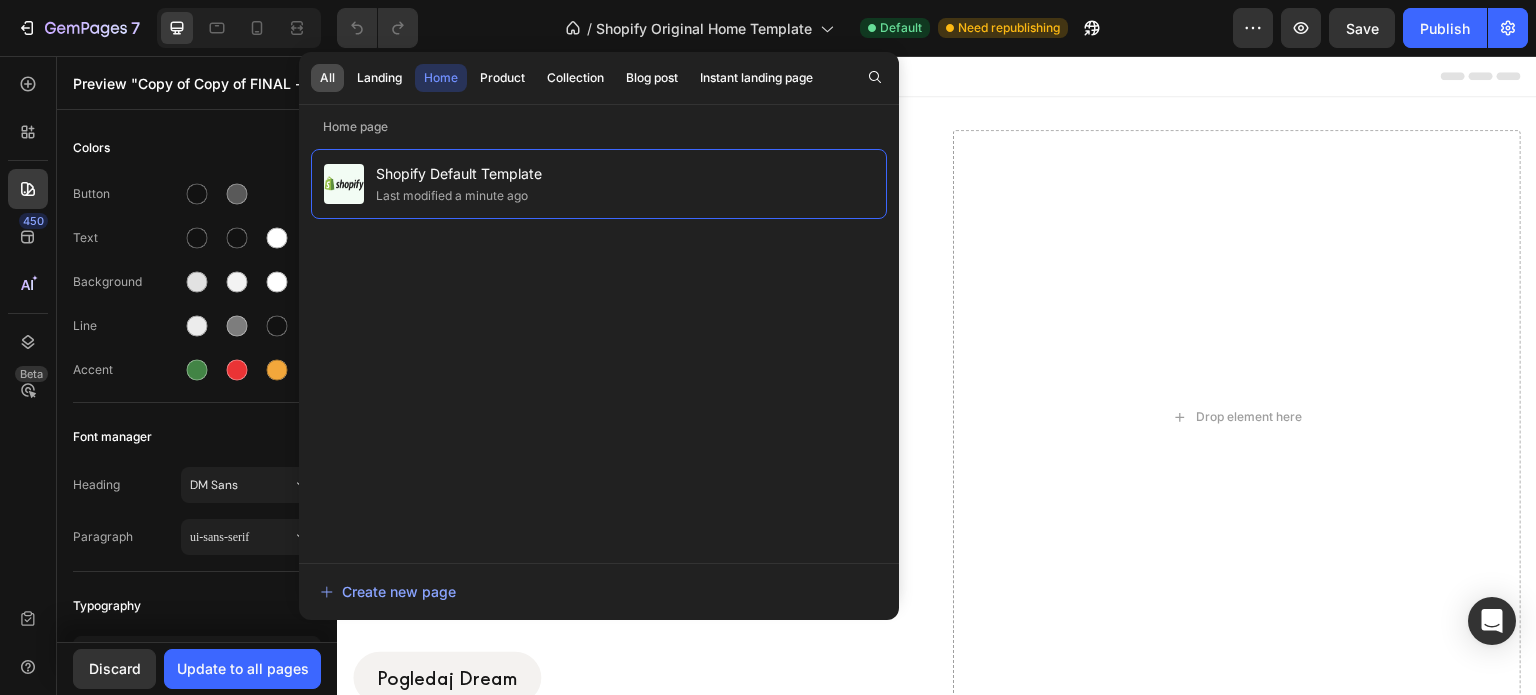 click on "All" at bounding box center (327, 78) 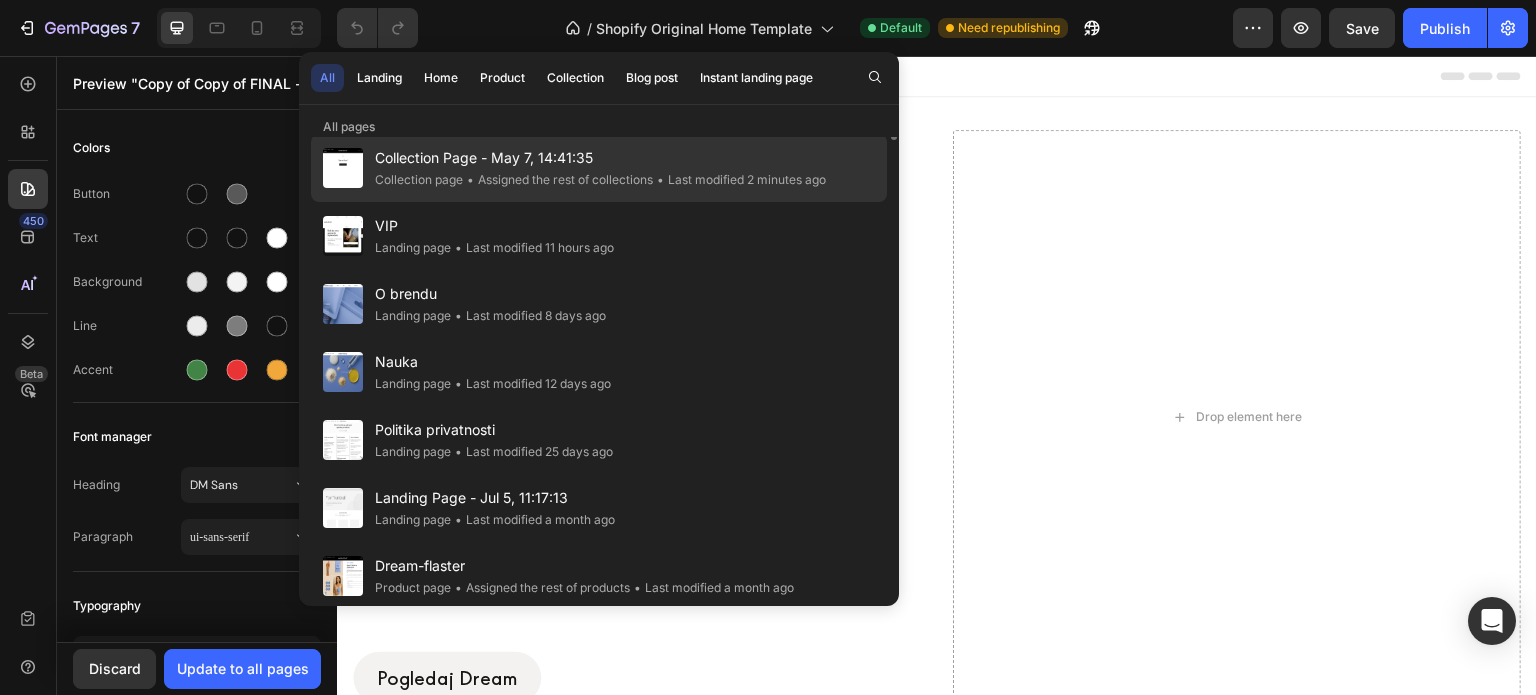 scroll, scrollTop: 0, scrollLeft: 0, axis: both 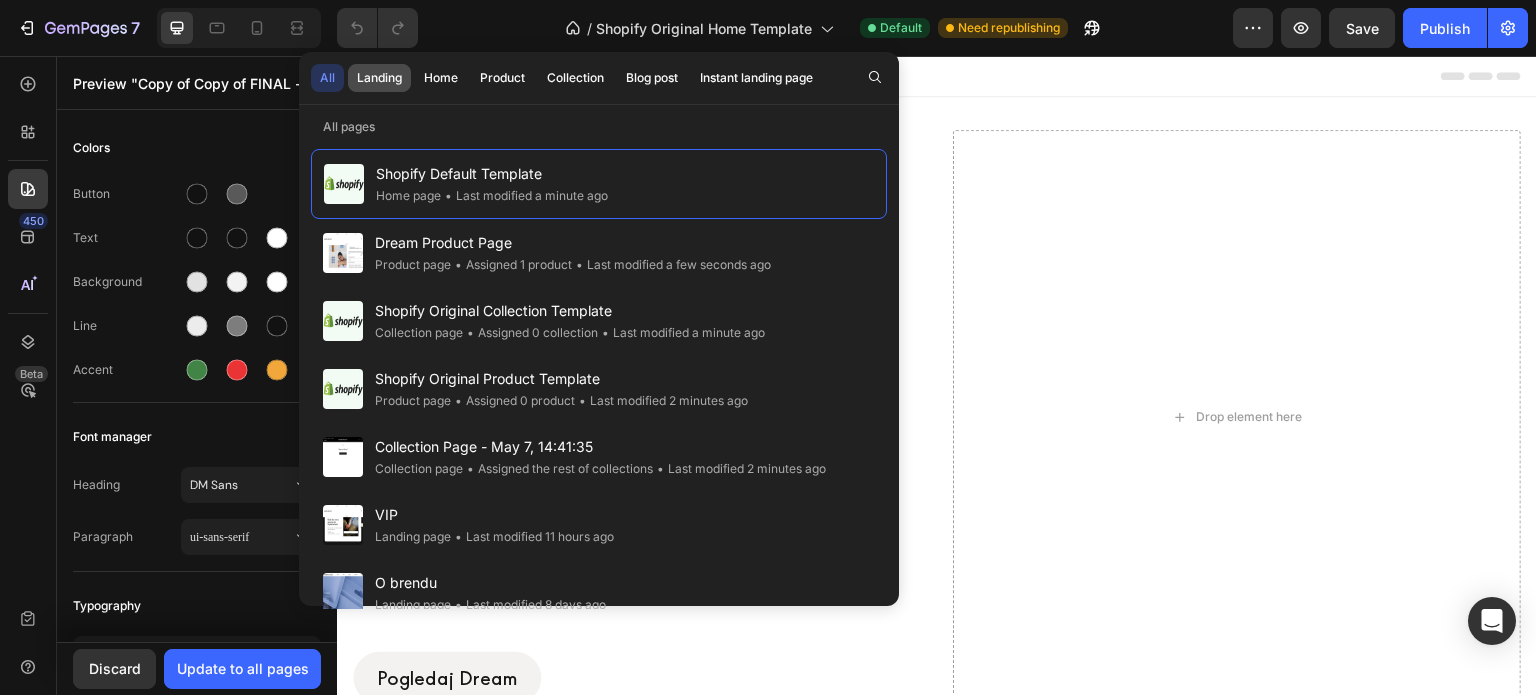 click on "Landing" at bounding box center (379, 78) 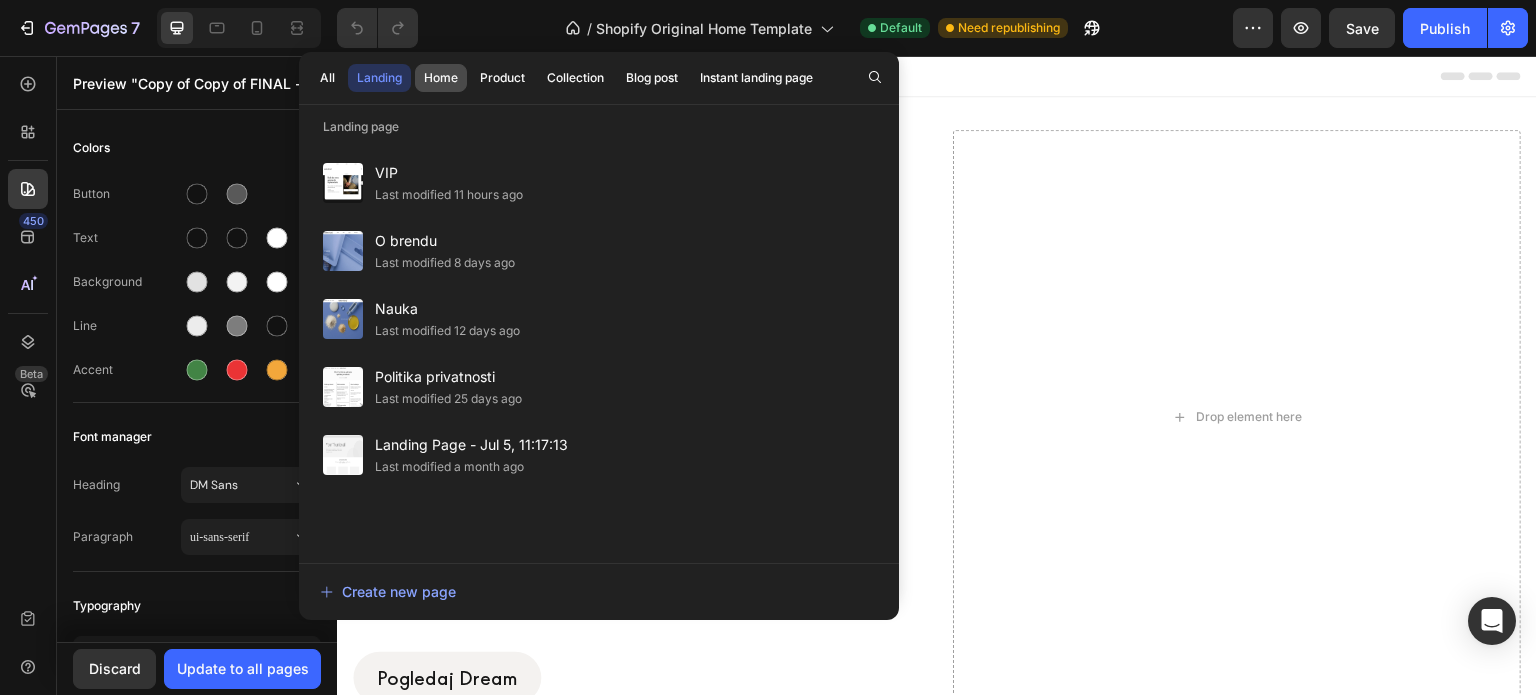 click on "Home" at bounding box center [441, 78] 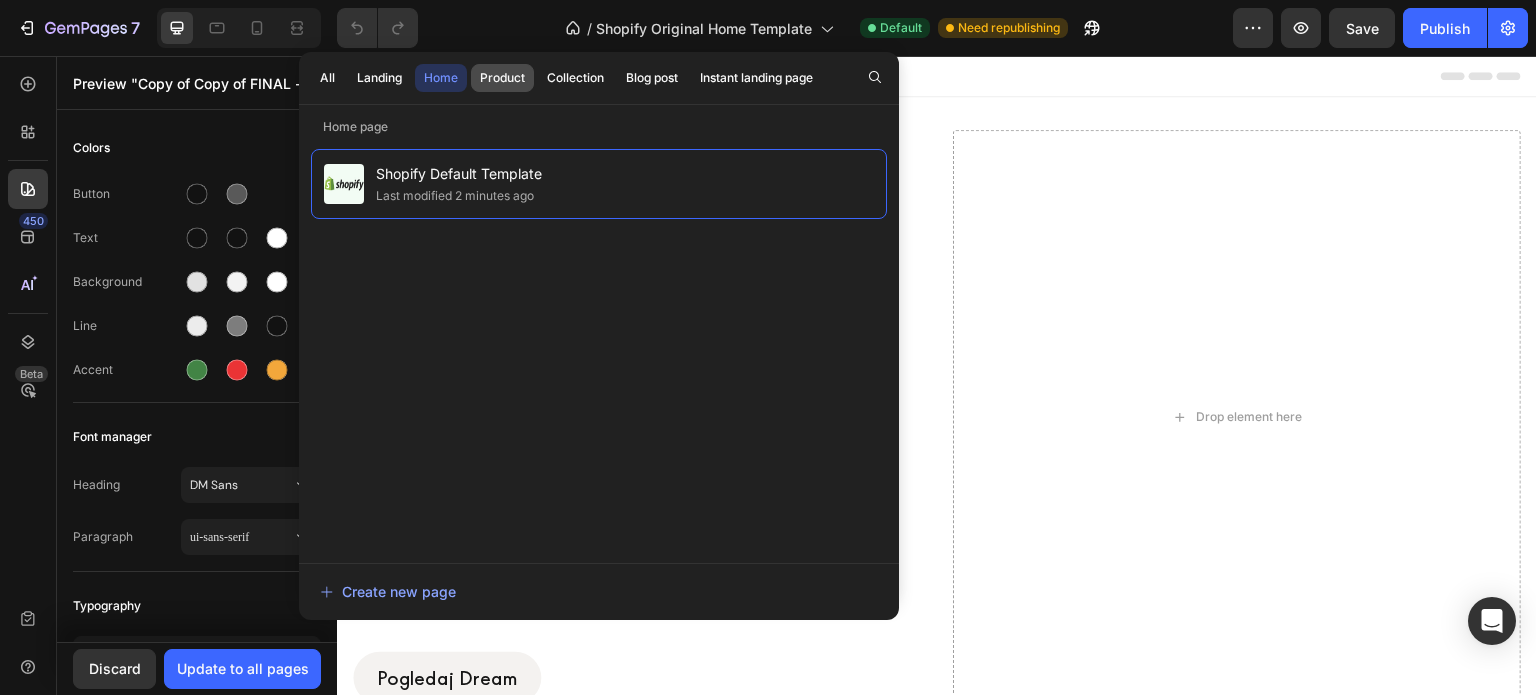 click on "Product" 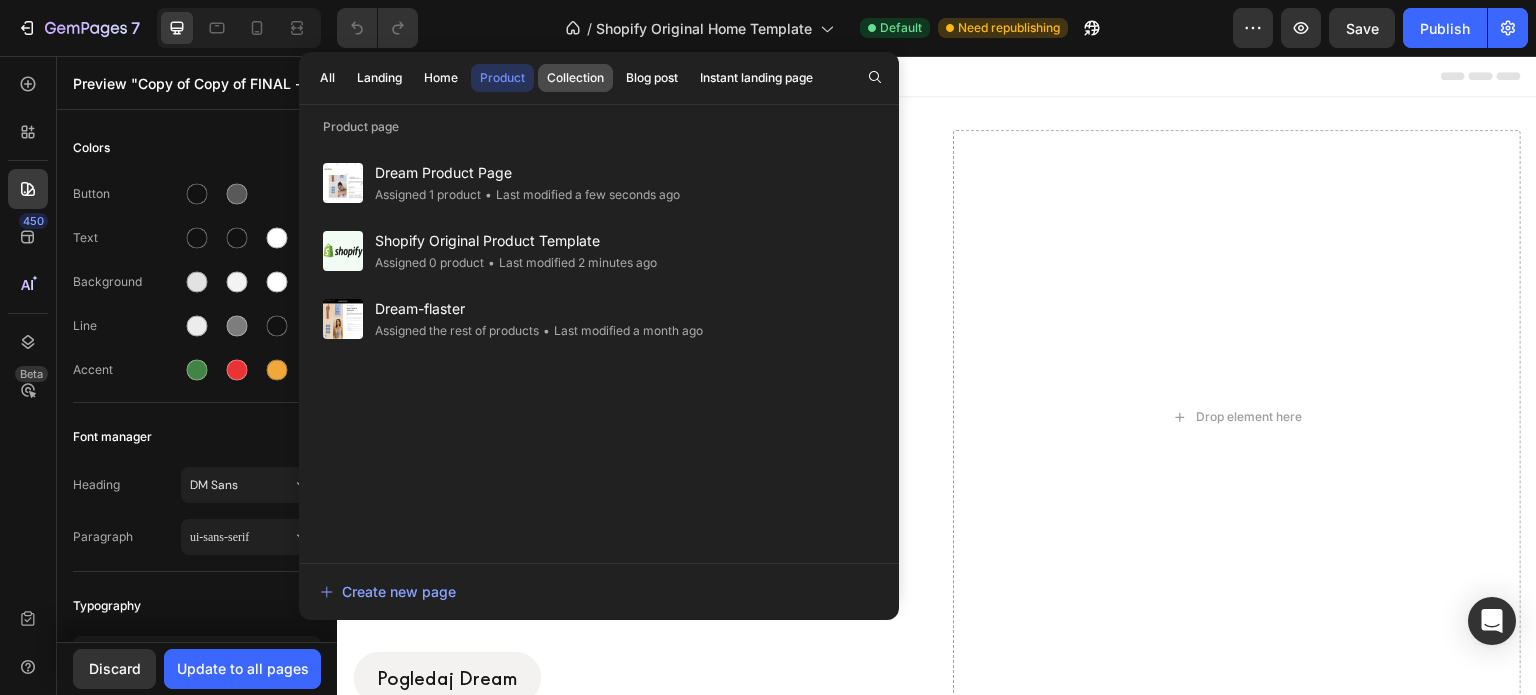 click on "Collection" at bounding box center (575, 78) 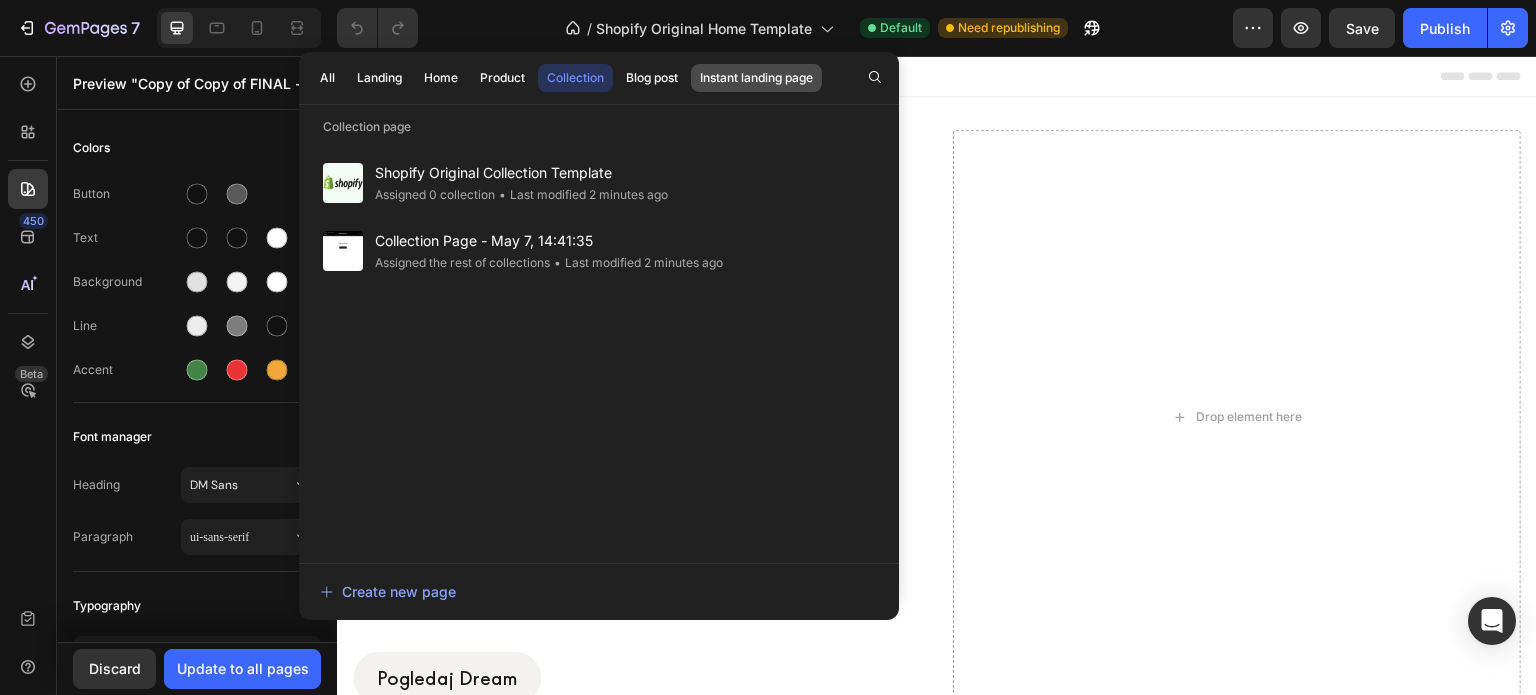 drag, startPoint x: 776, startPoint y: 65, endPoint x: 781, endPoint y: 76, distance: 12.083046 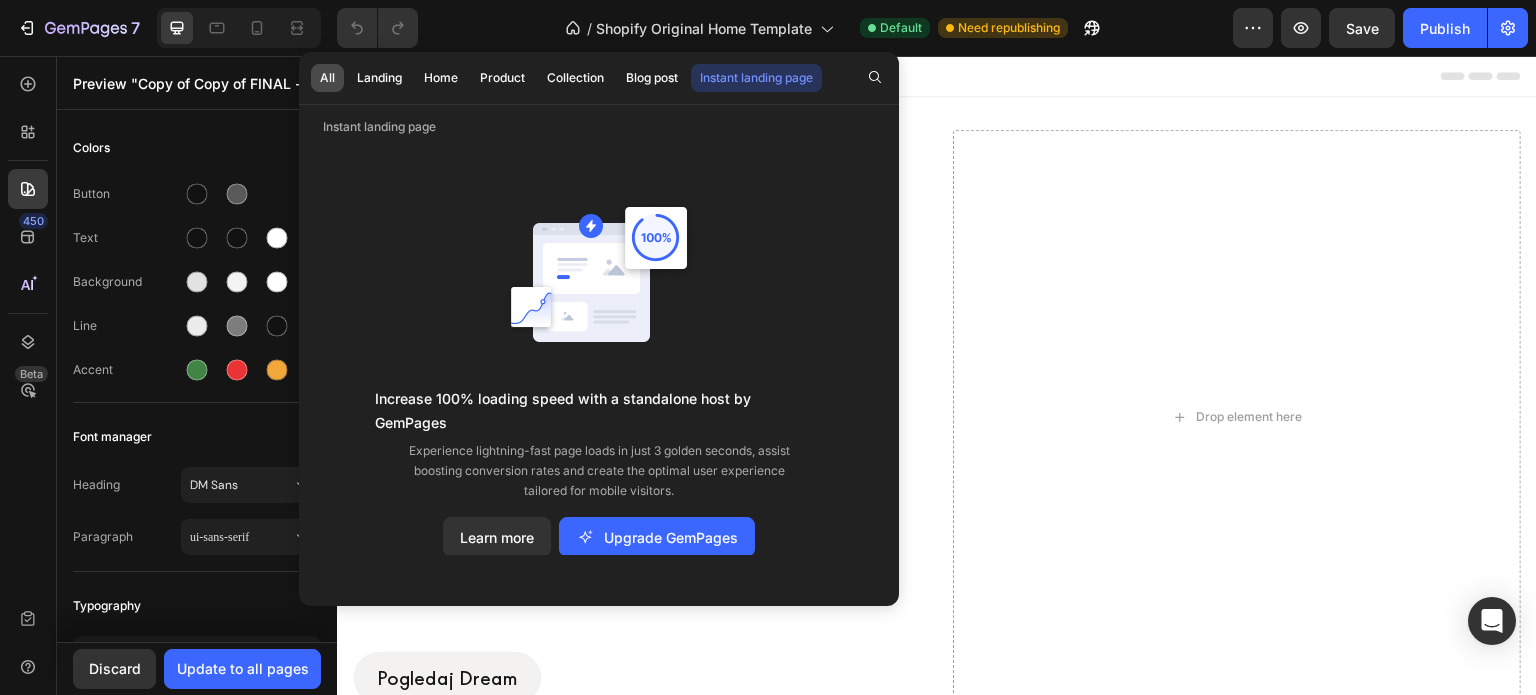 click on "All" 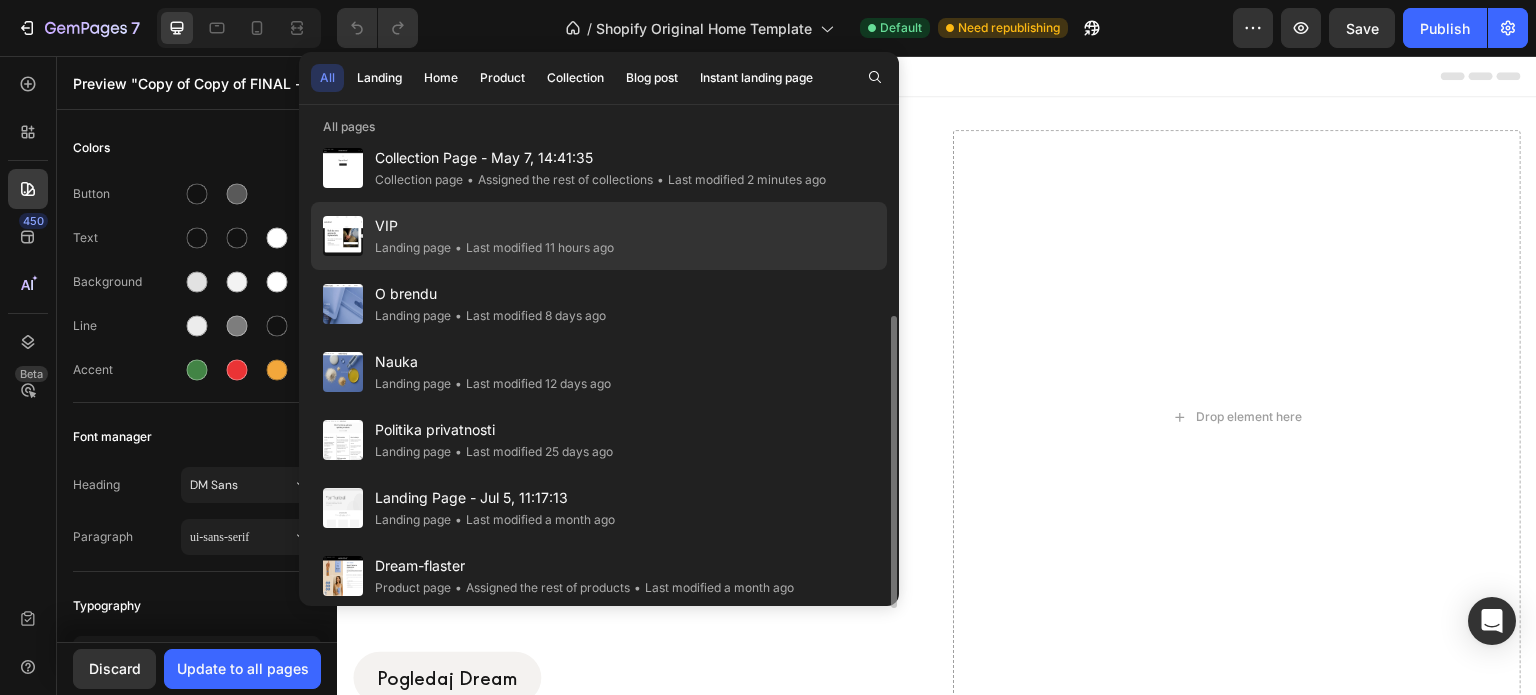 scroll, scrollTop: 0, scrollLeft: 0, axis: both 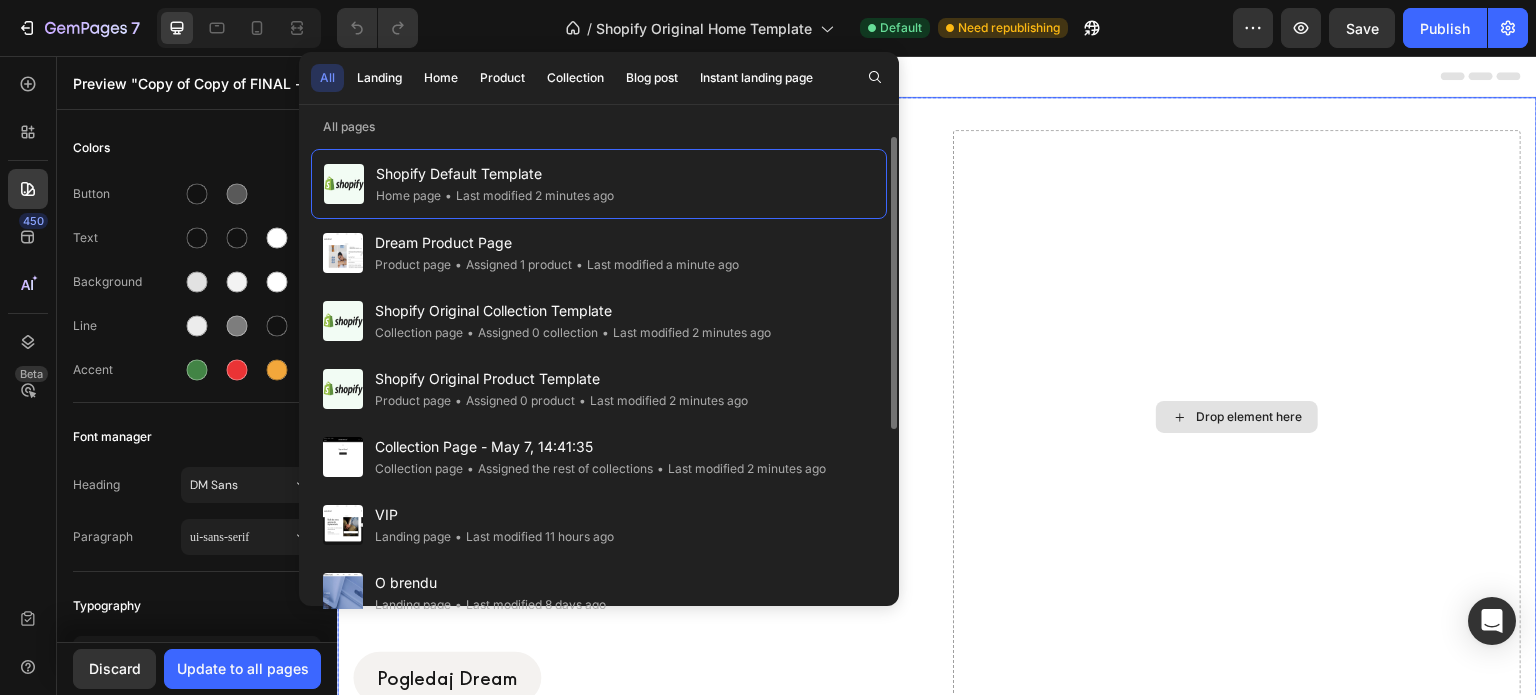 click on "Drop element here" at bounding box center (1237, 417) 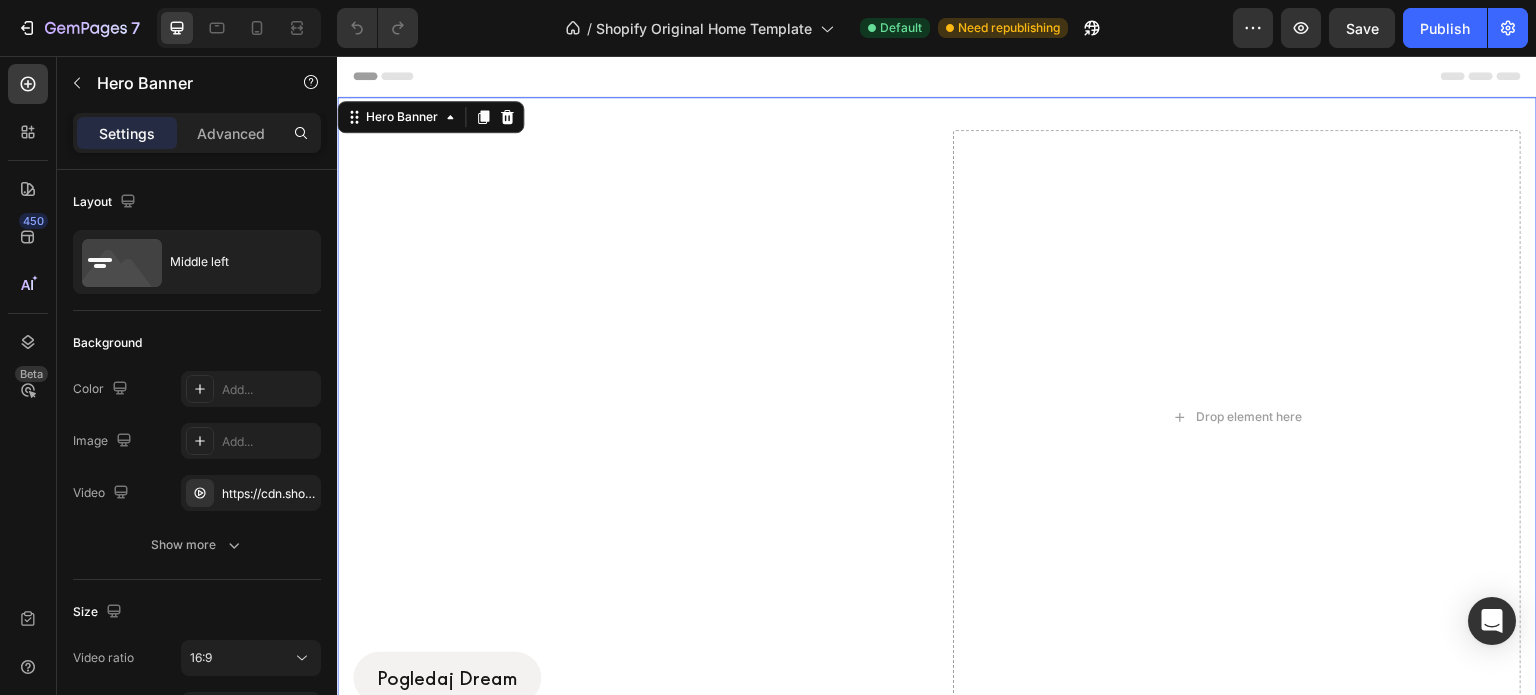click at bounding box center (937, 76) 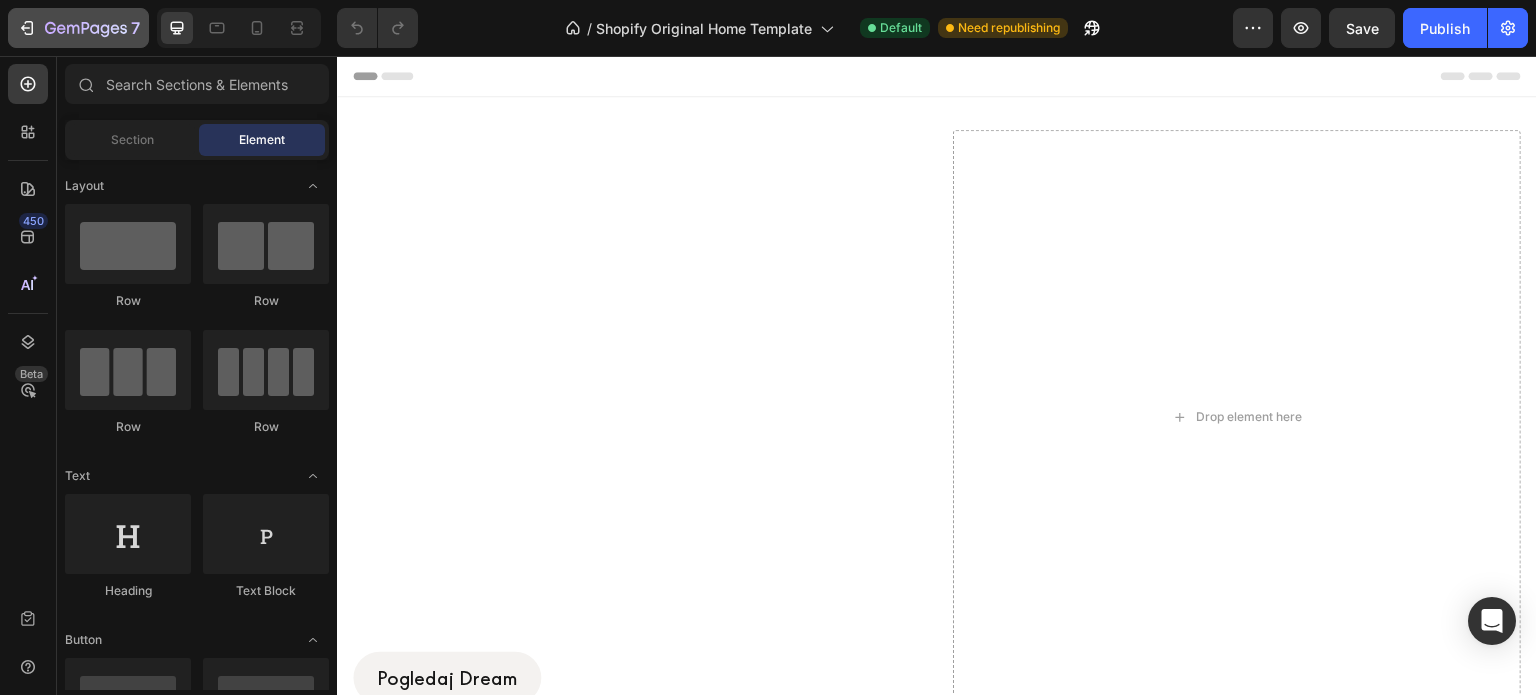 click 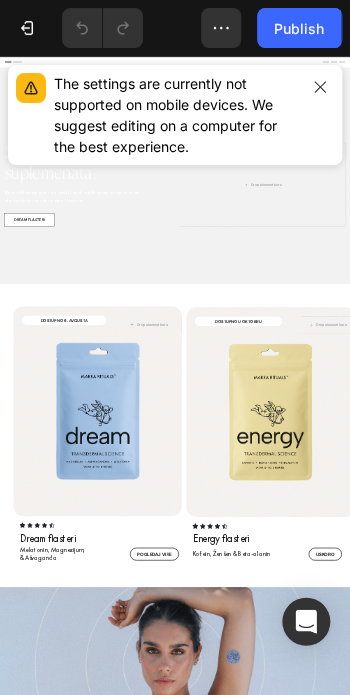 scroll, scrollTop: 0, scrollLeft: 0, axis: both 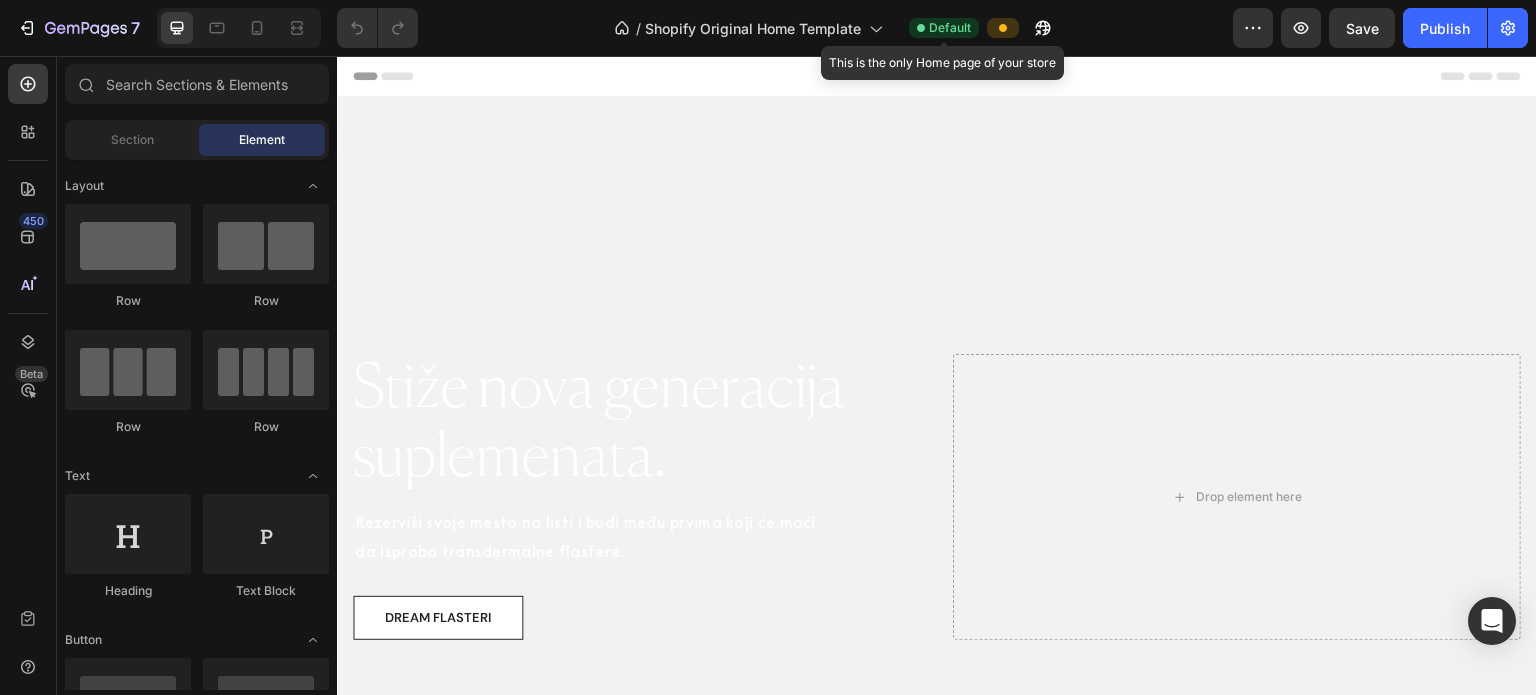 click on "Default" at bounding box center [950, 28] 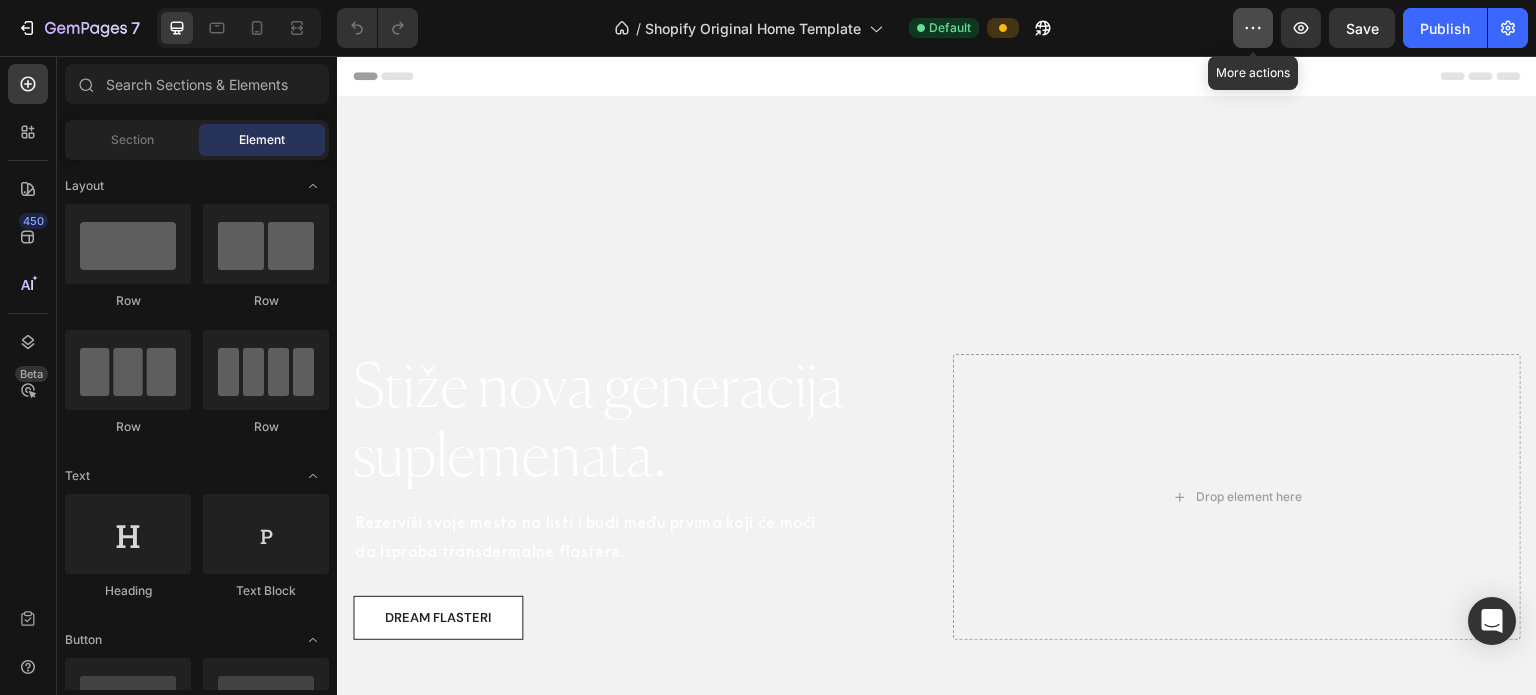 click 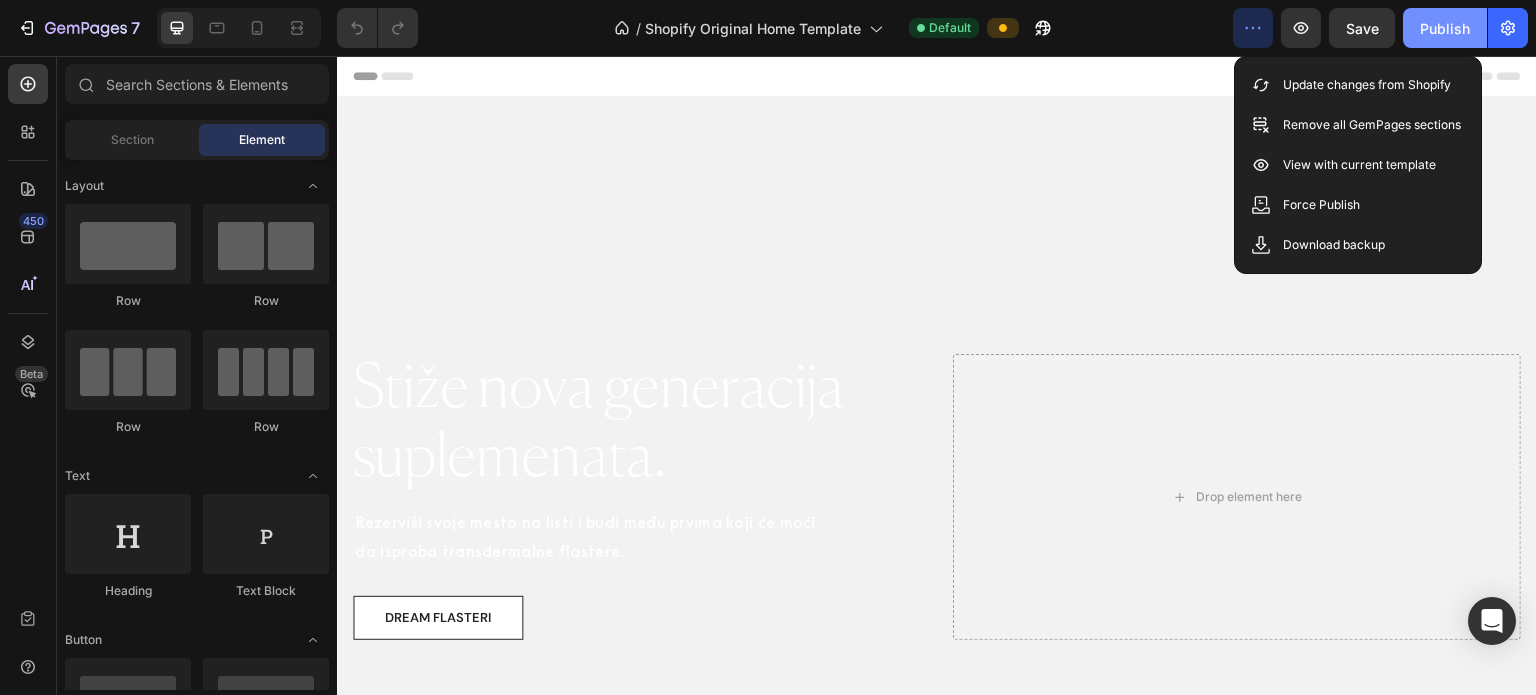 click on "Publish" at bounding box center [1445, 28] 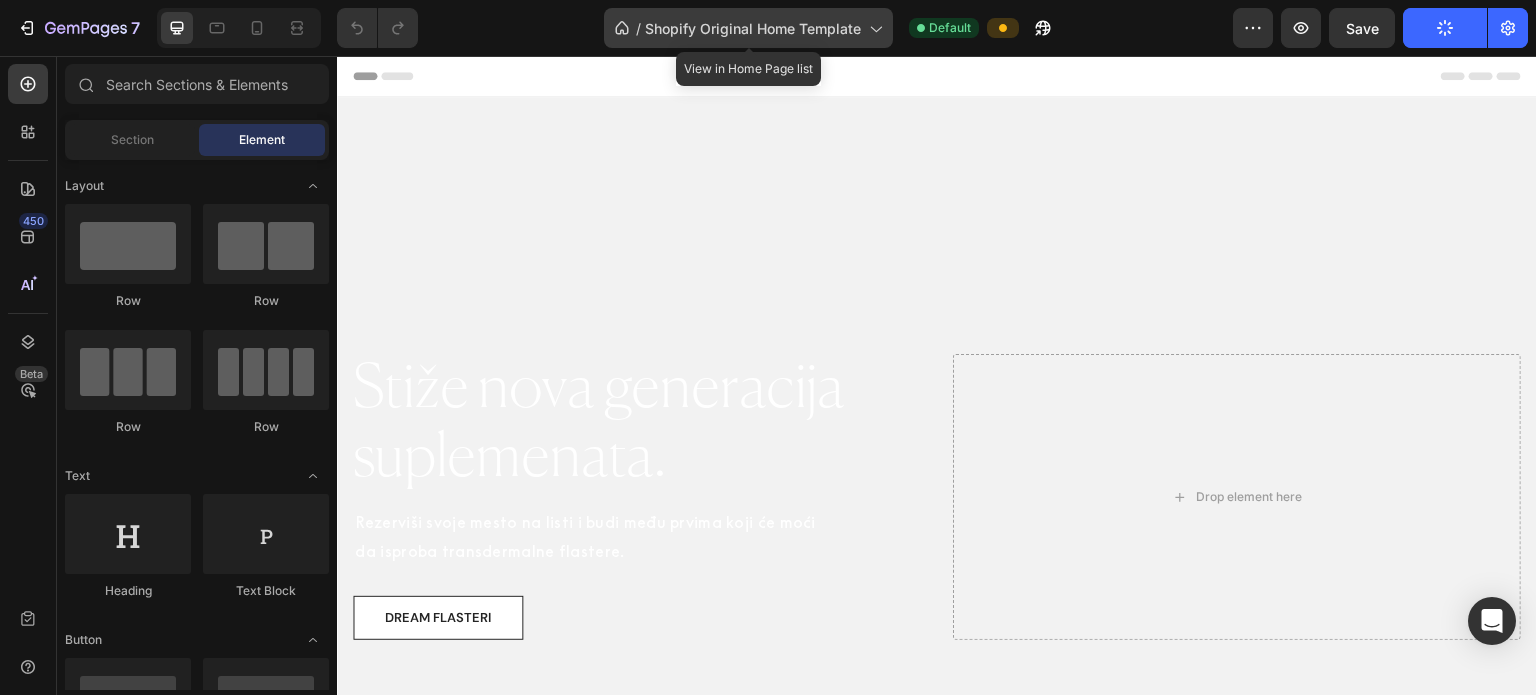 click on "Shopify Original Home Template" at bounding box center (753, 28) 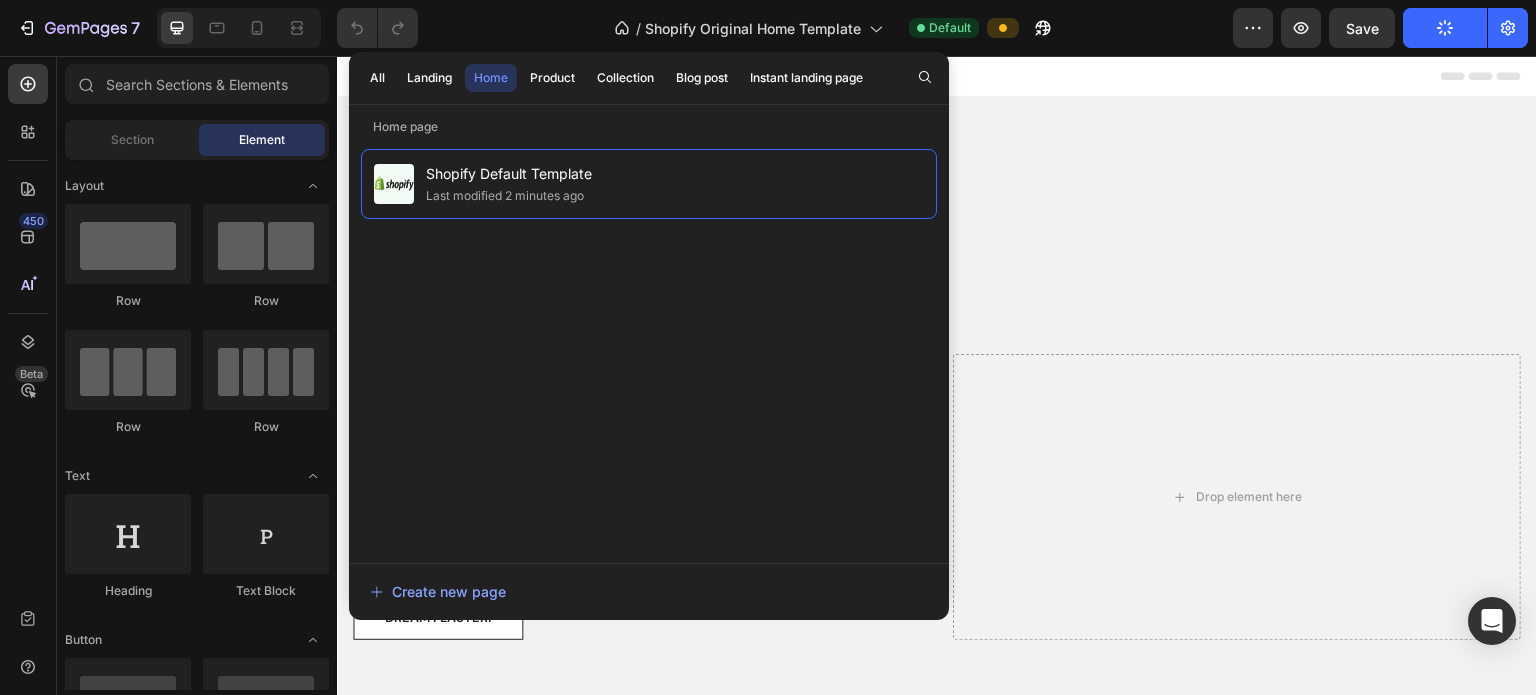 click on "/  Shopify Original Home Template Default" 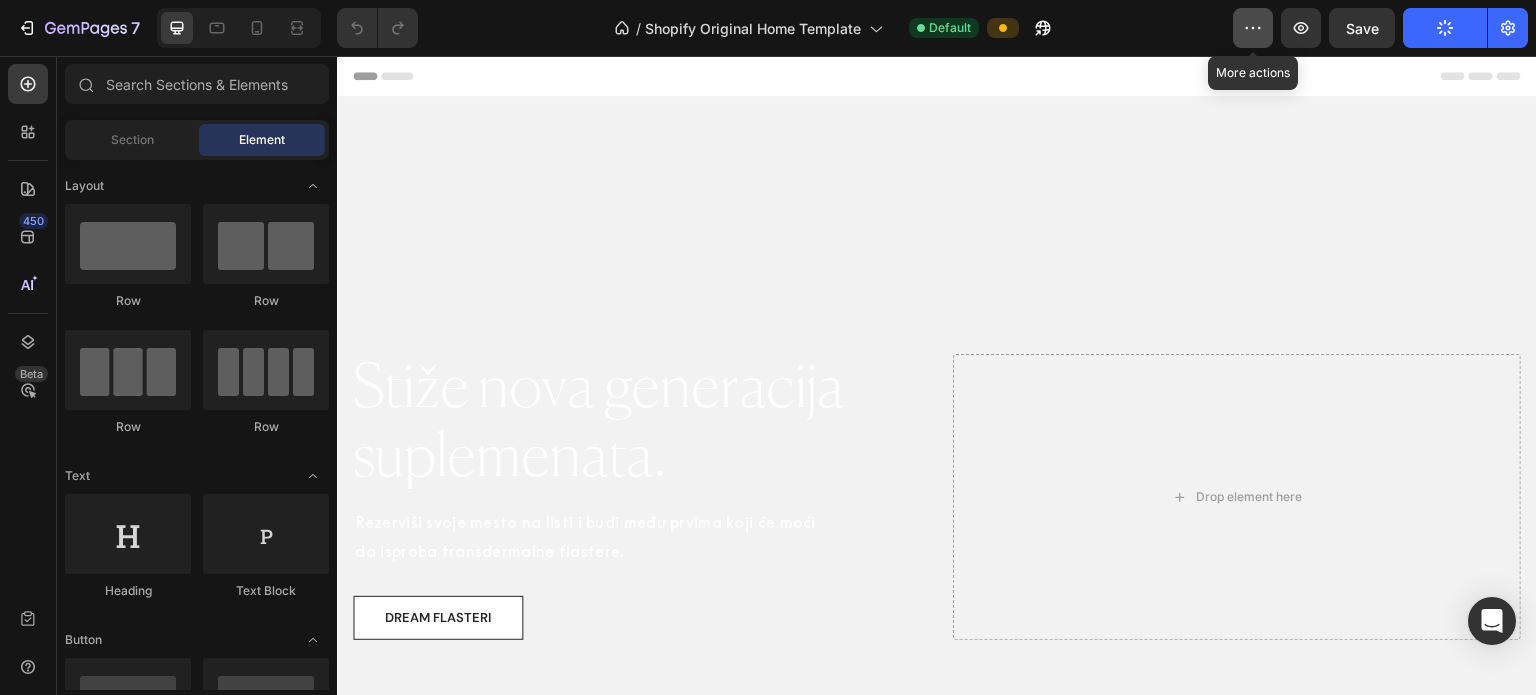 click 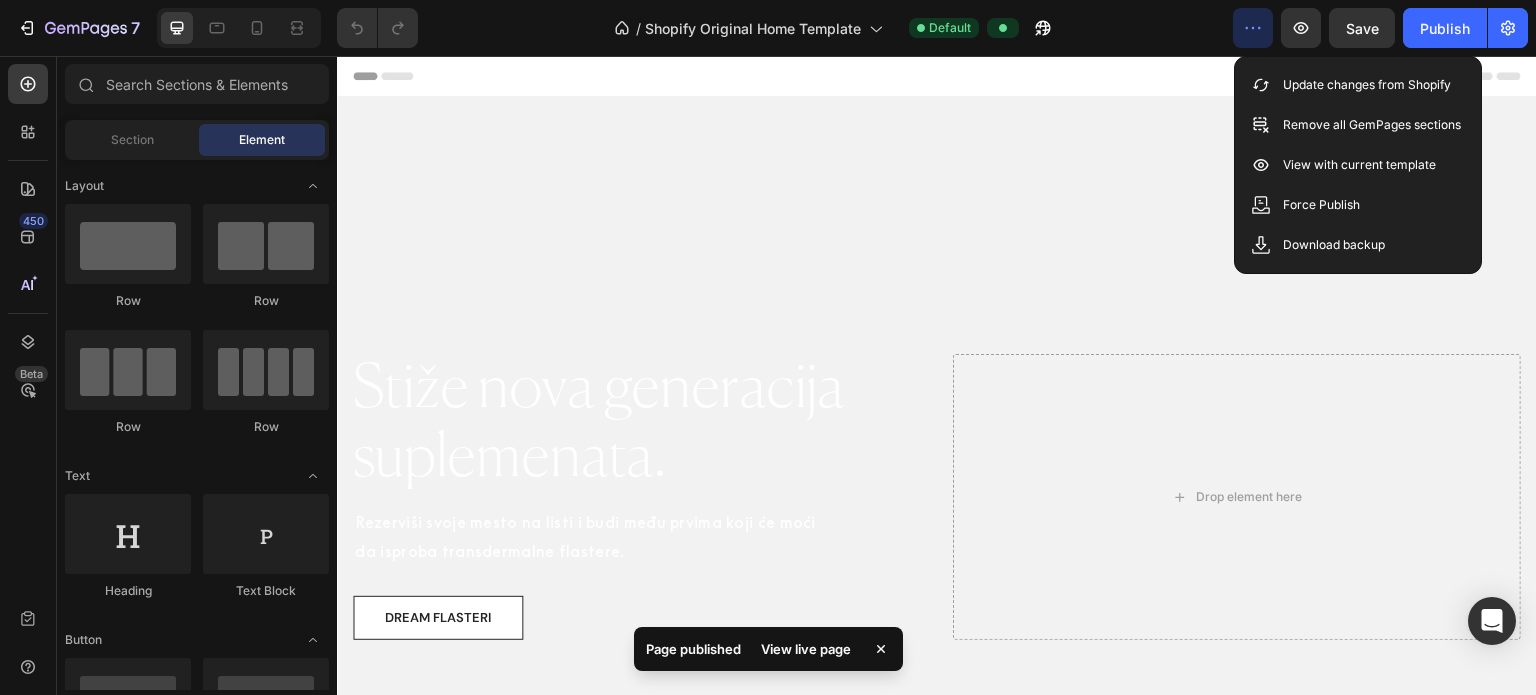 click 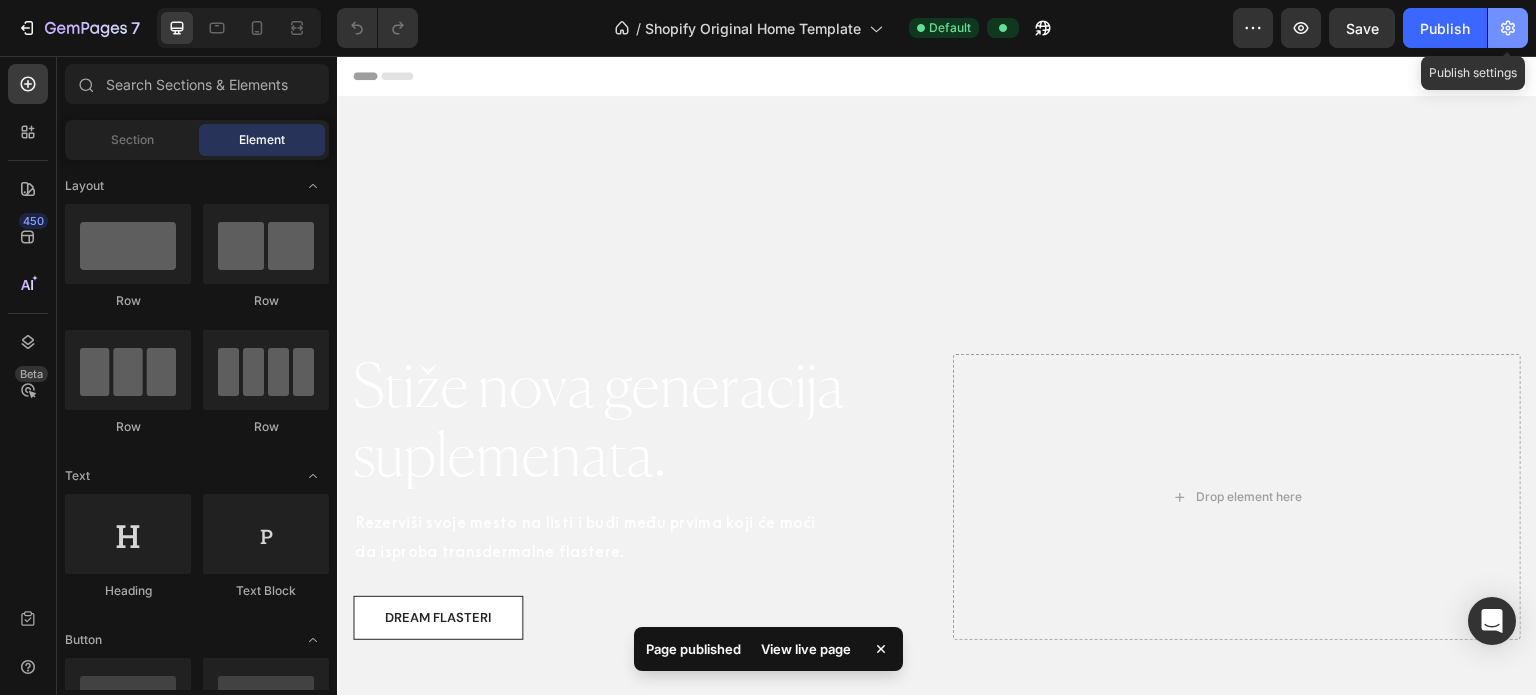 click 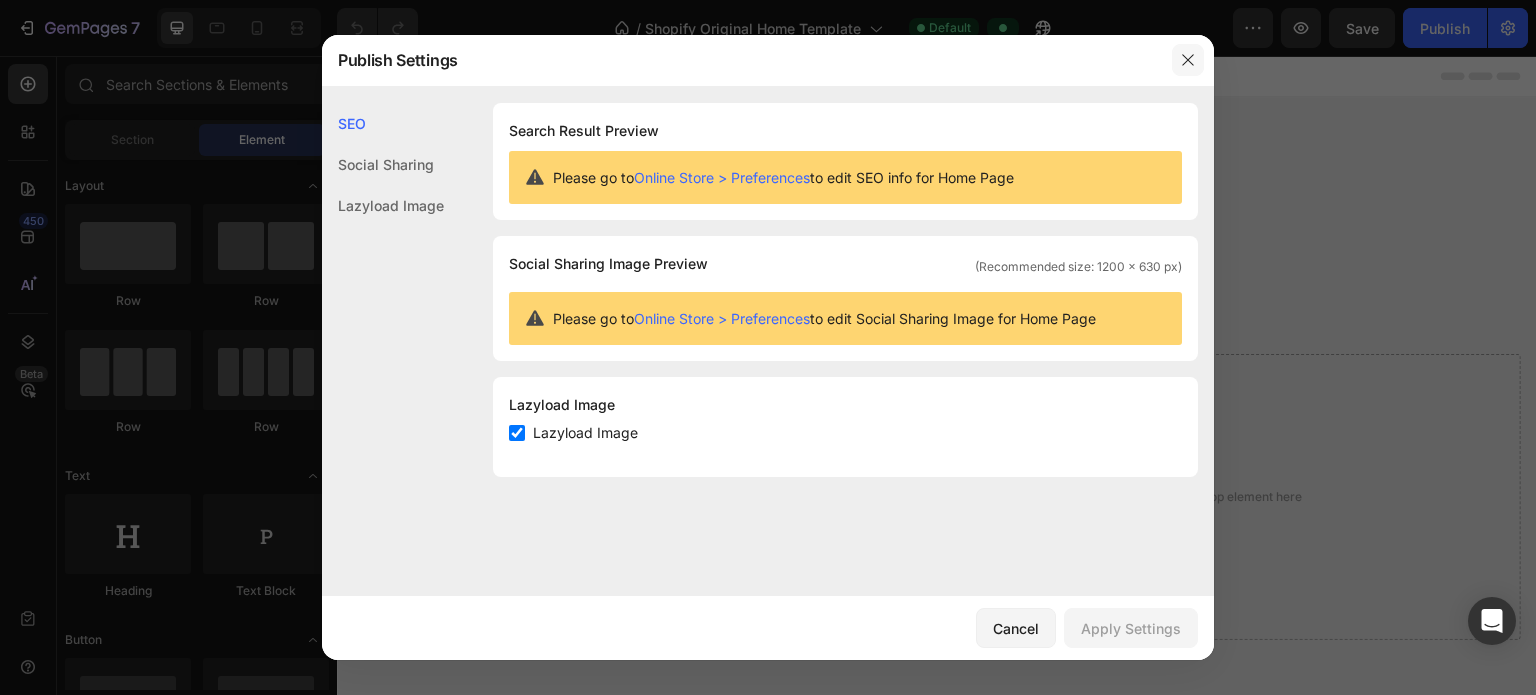 click at bounding box center [1188, 60] 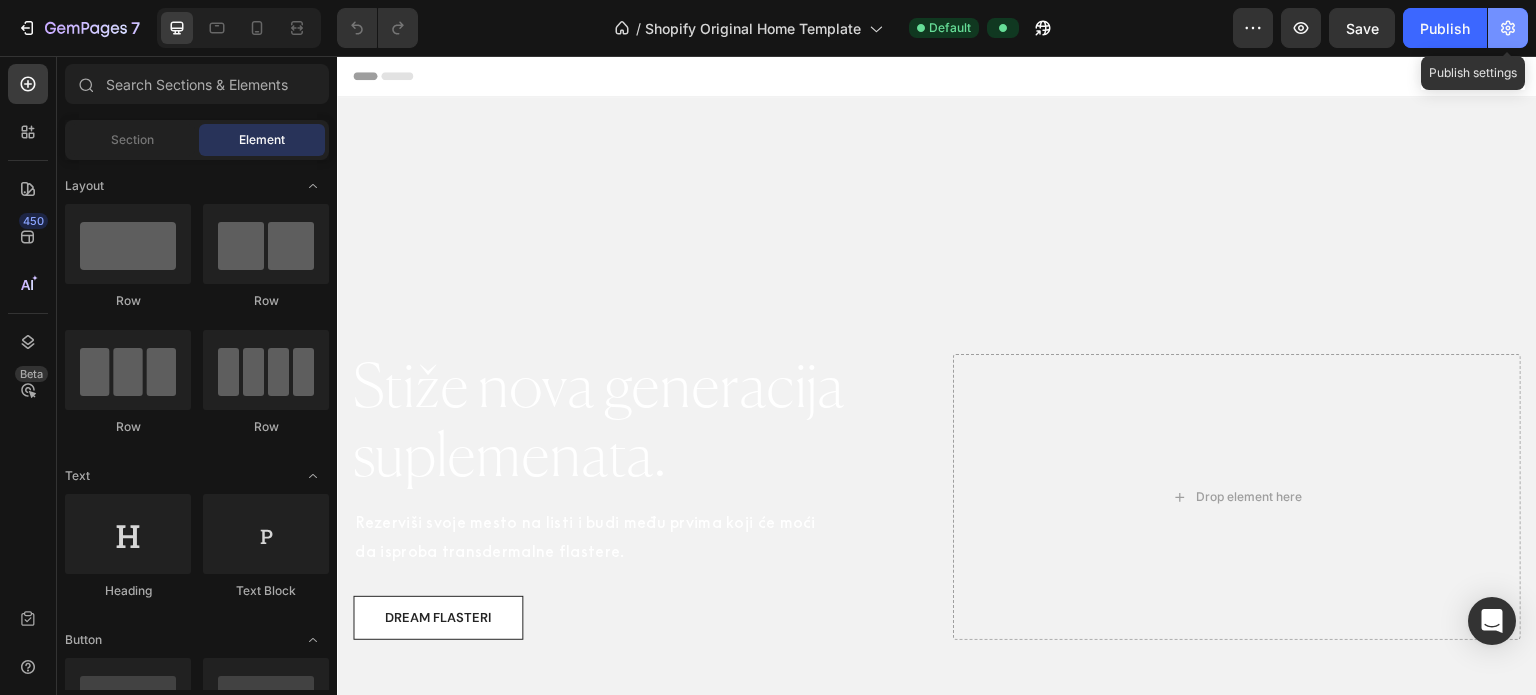 click 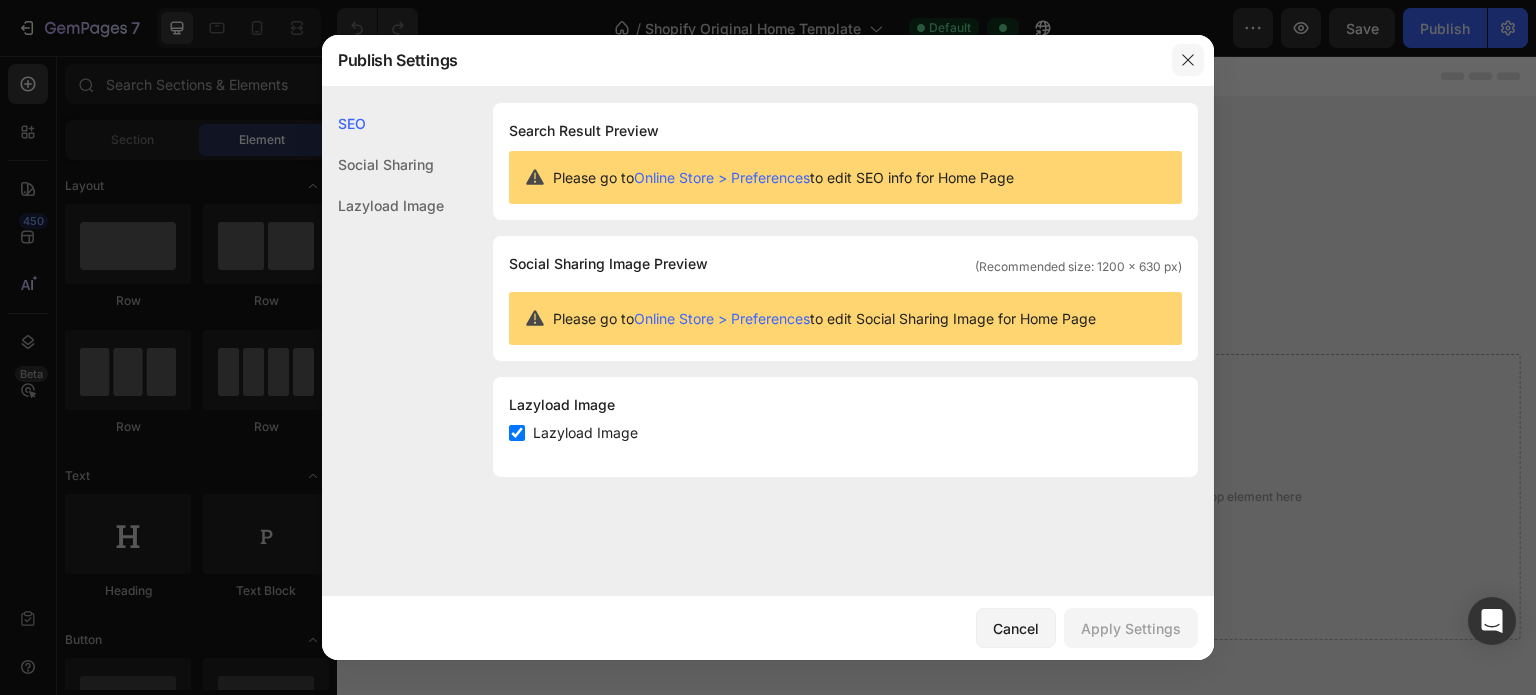 click at bounding box center (1188, 60) 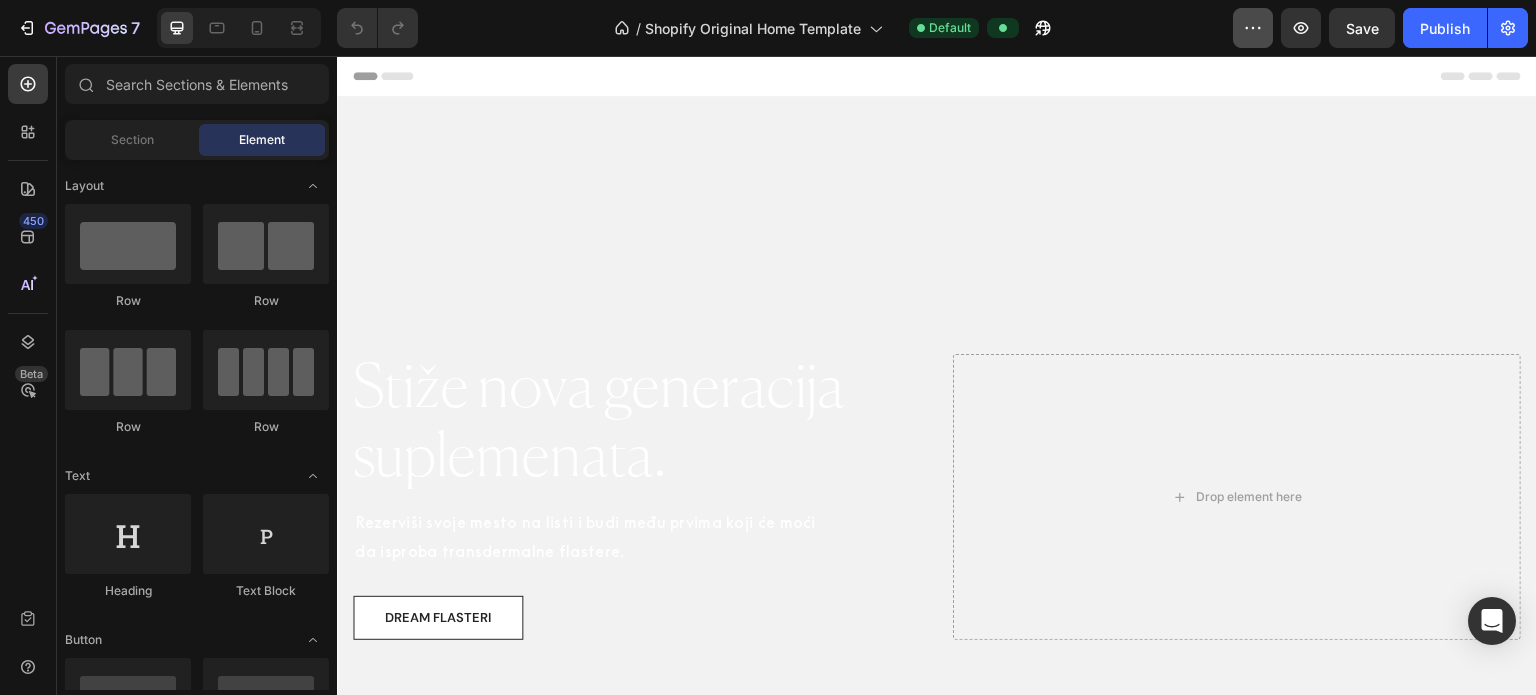 click 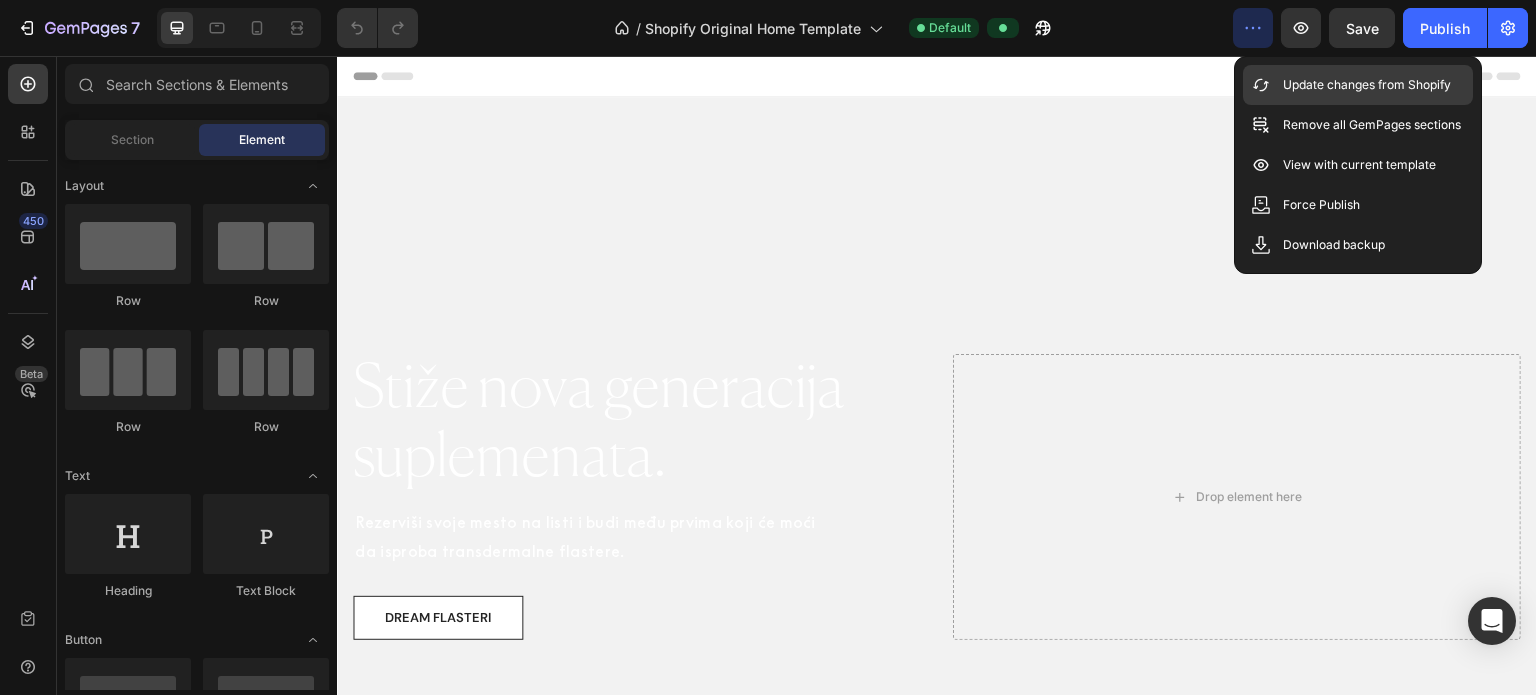click on "Update changes from Shopify" at bounding box center (1367, 85) 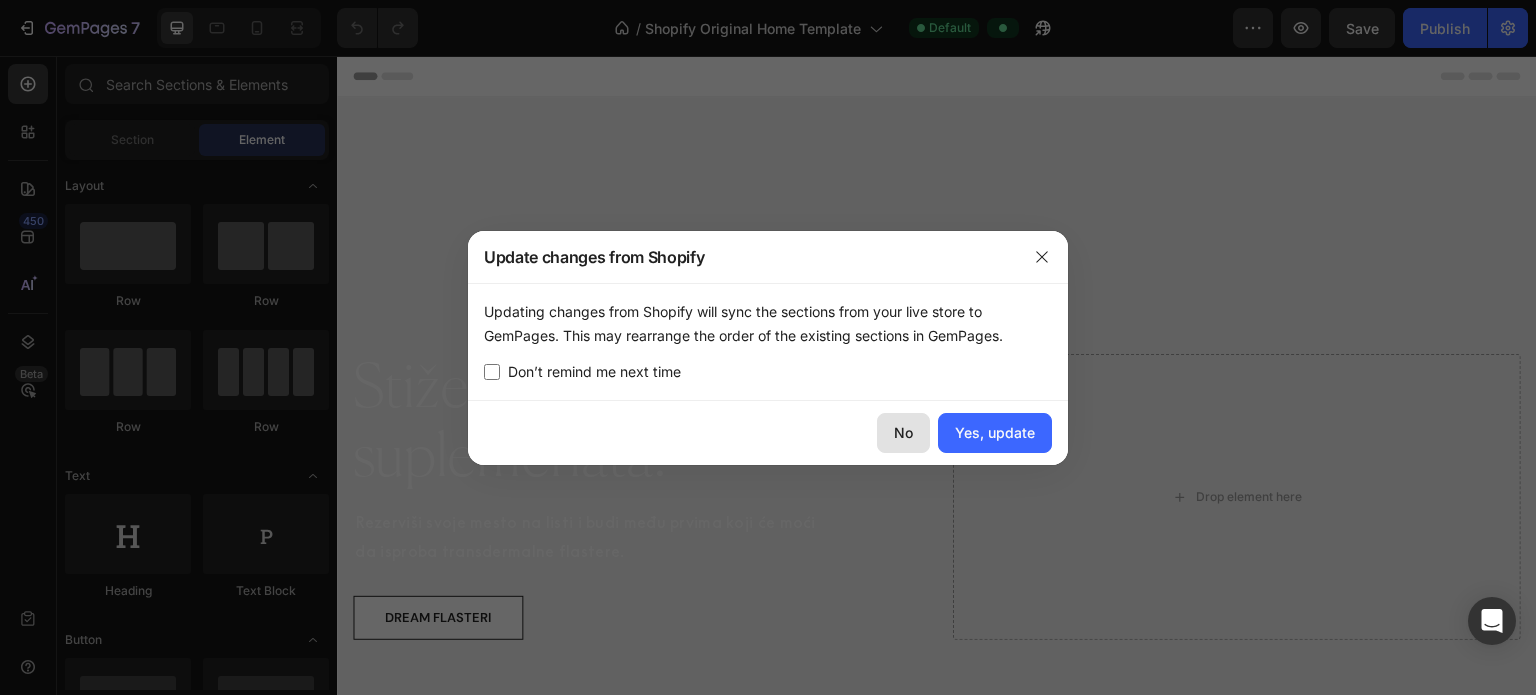 click on "No" at bounding box center [903, 432] 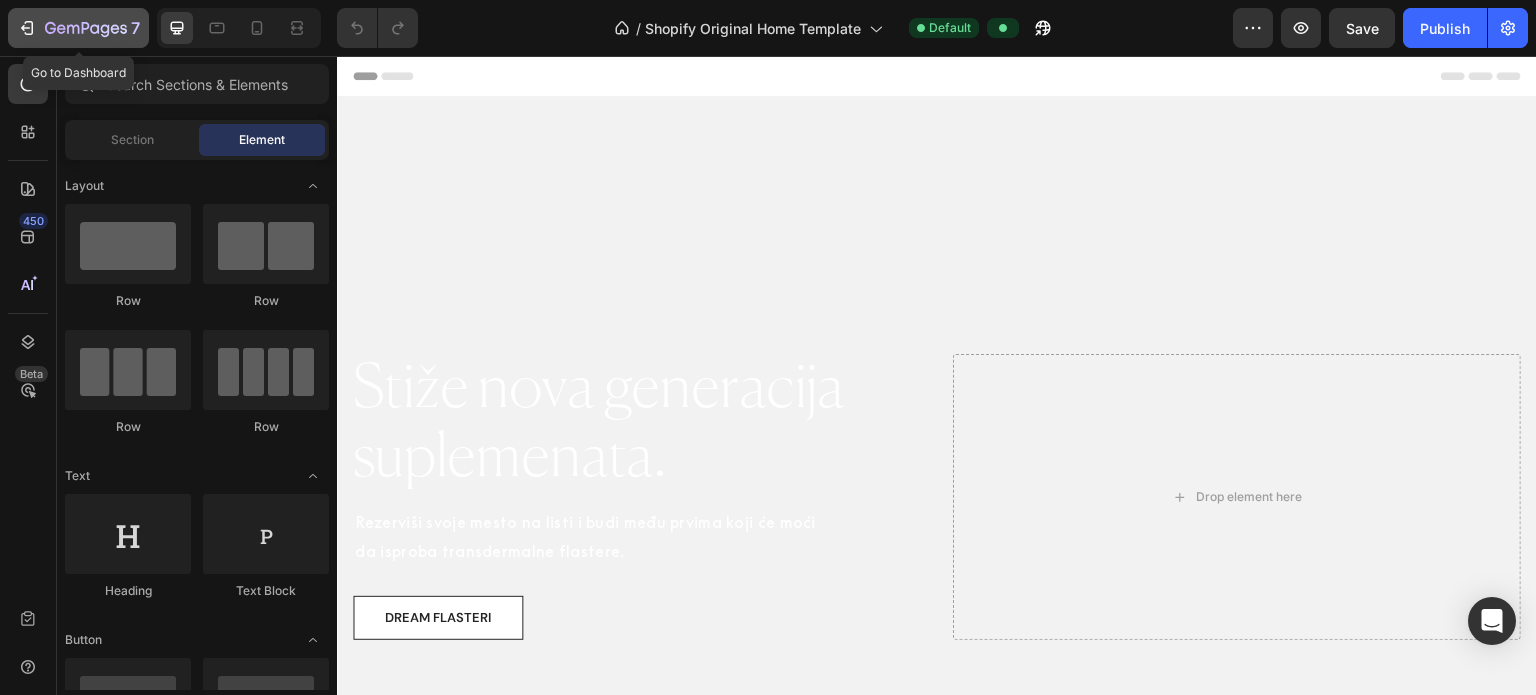 click on "7" at bounding box center [78, 28] 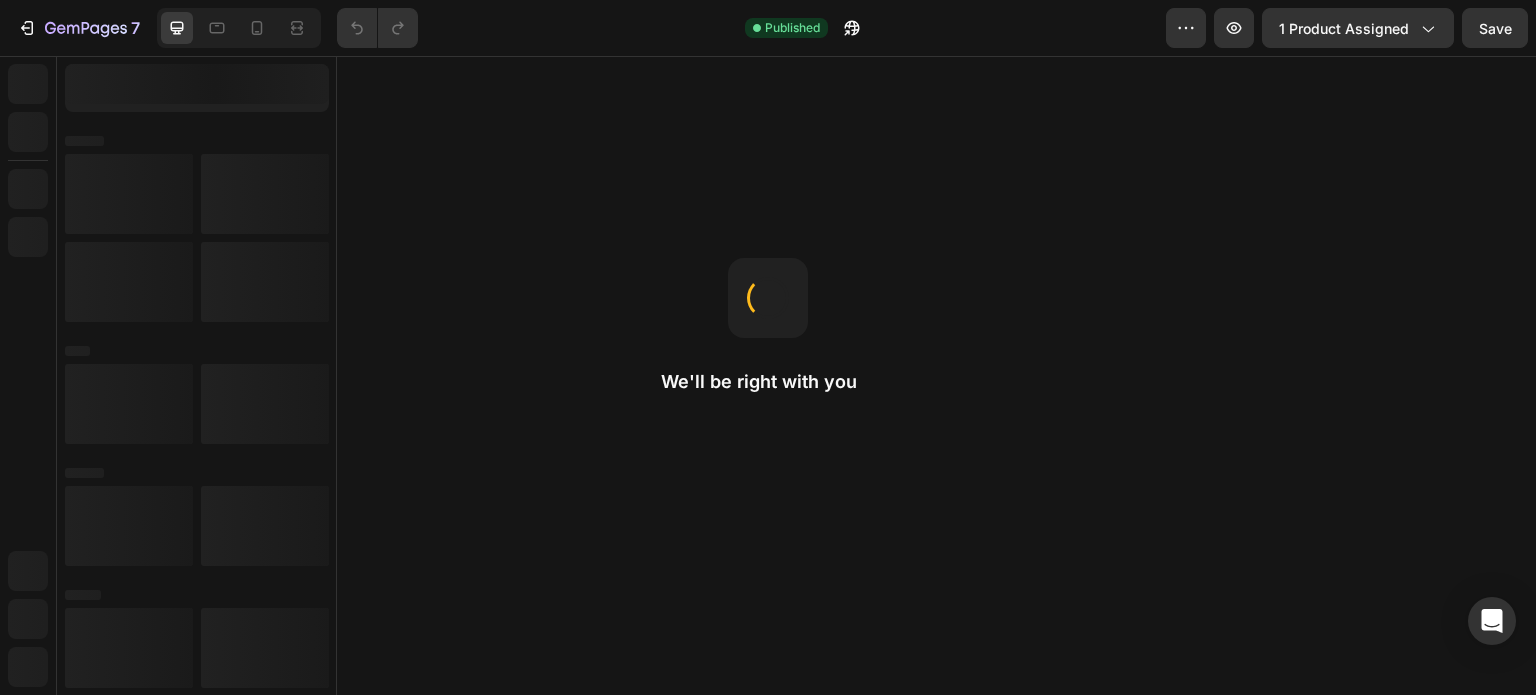 scroll, scrollTop: 0, scrollLeft: 0, axis: both 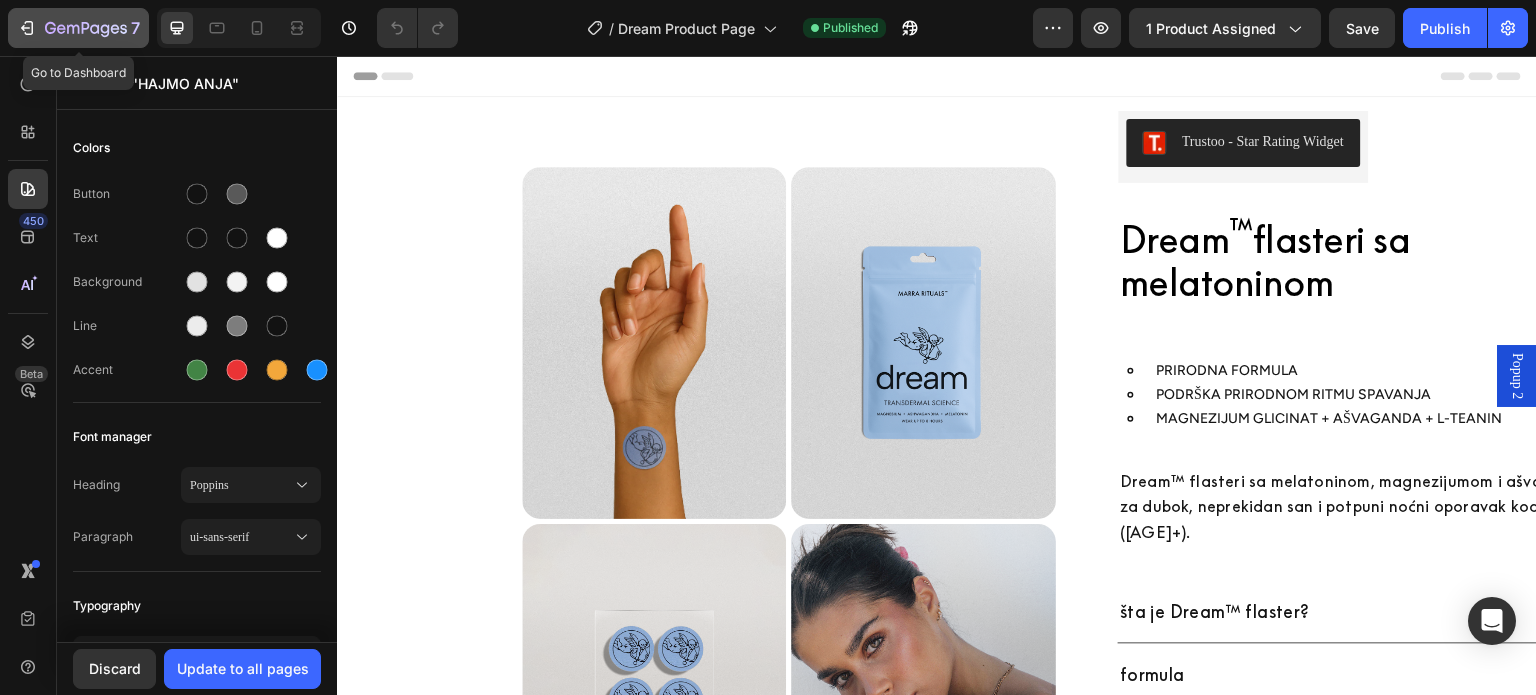 drag, startPoint x: 21, startPoint y: 35, endPoint x: 23, endPoint y: 24, distance: 11.18034 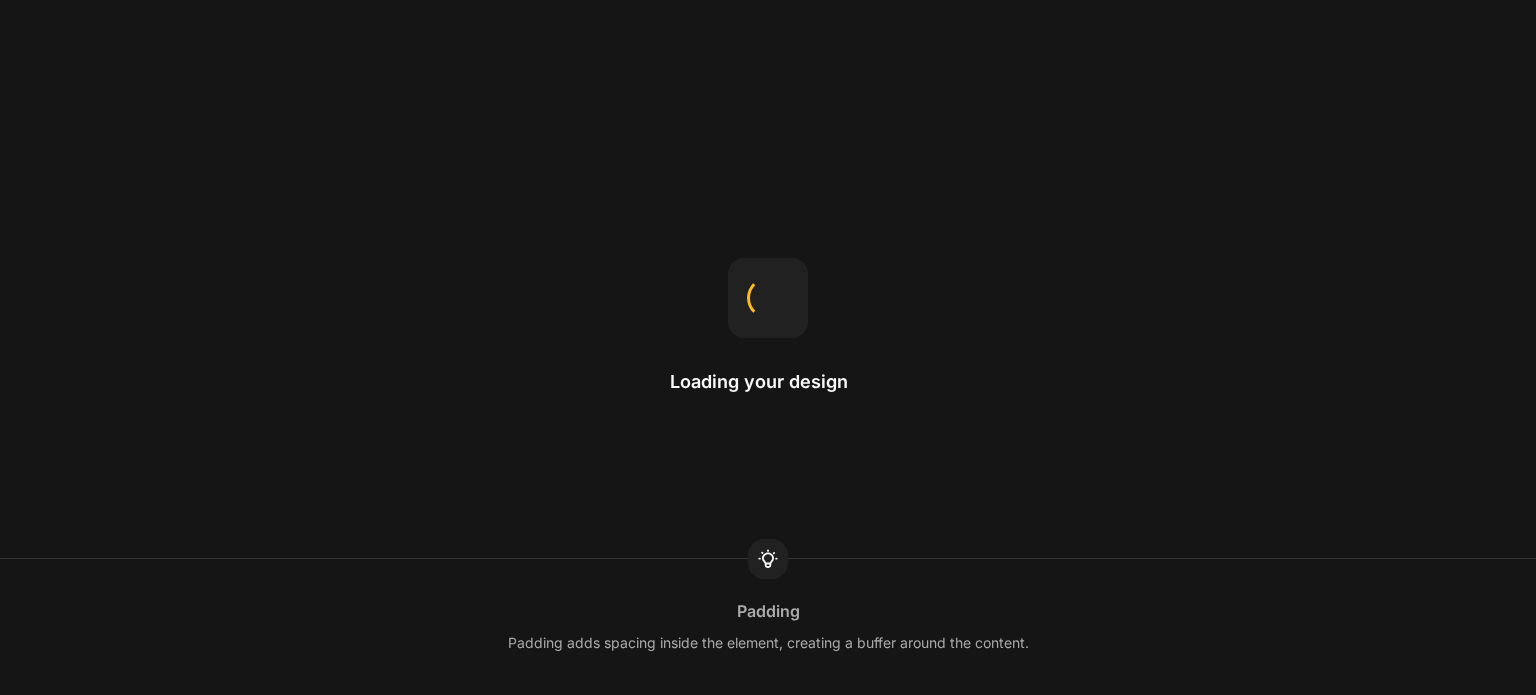 scroll, scrollTop: 0, scrollLeft: 0, axis: both 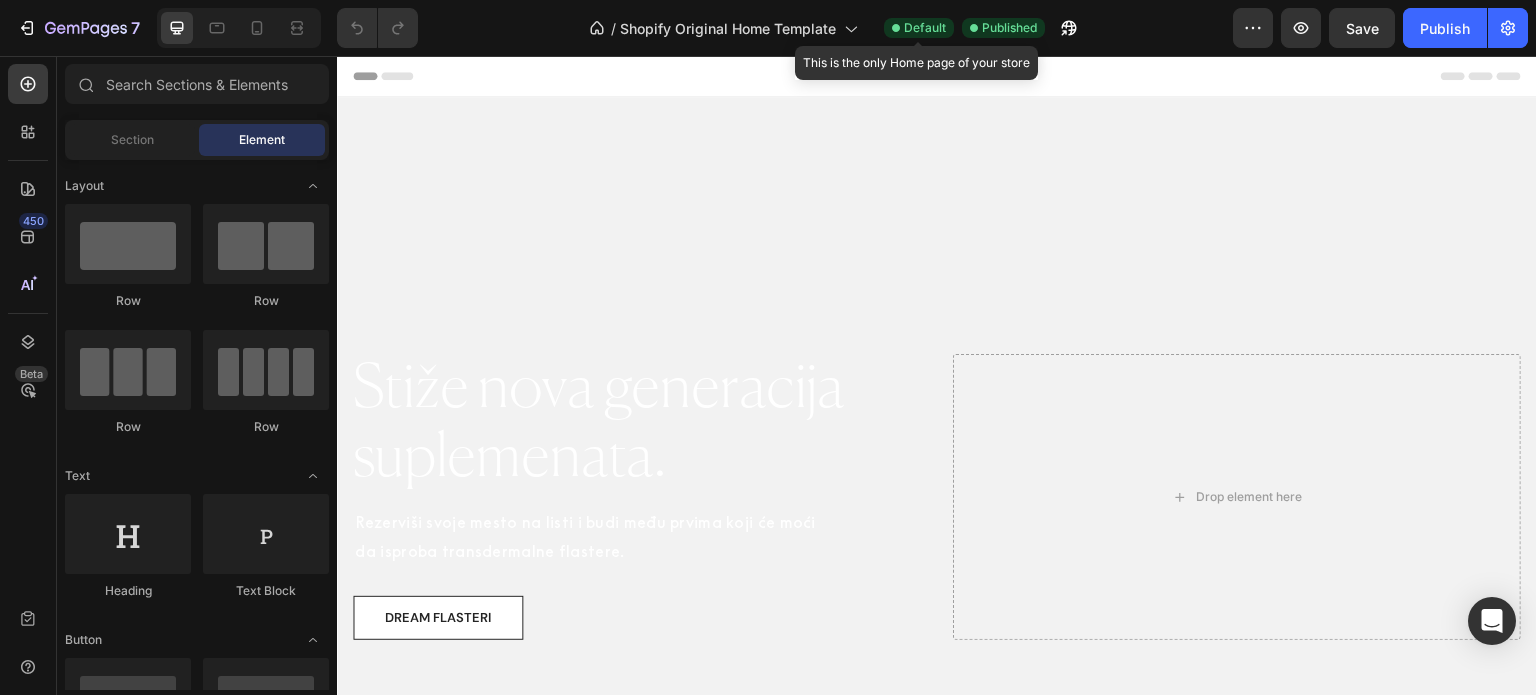 click on "Default" at bounding box center (925, 28) 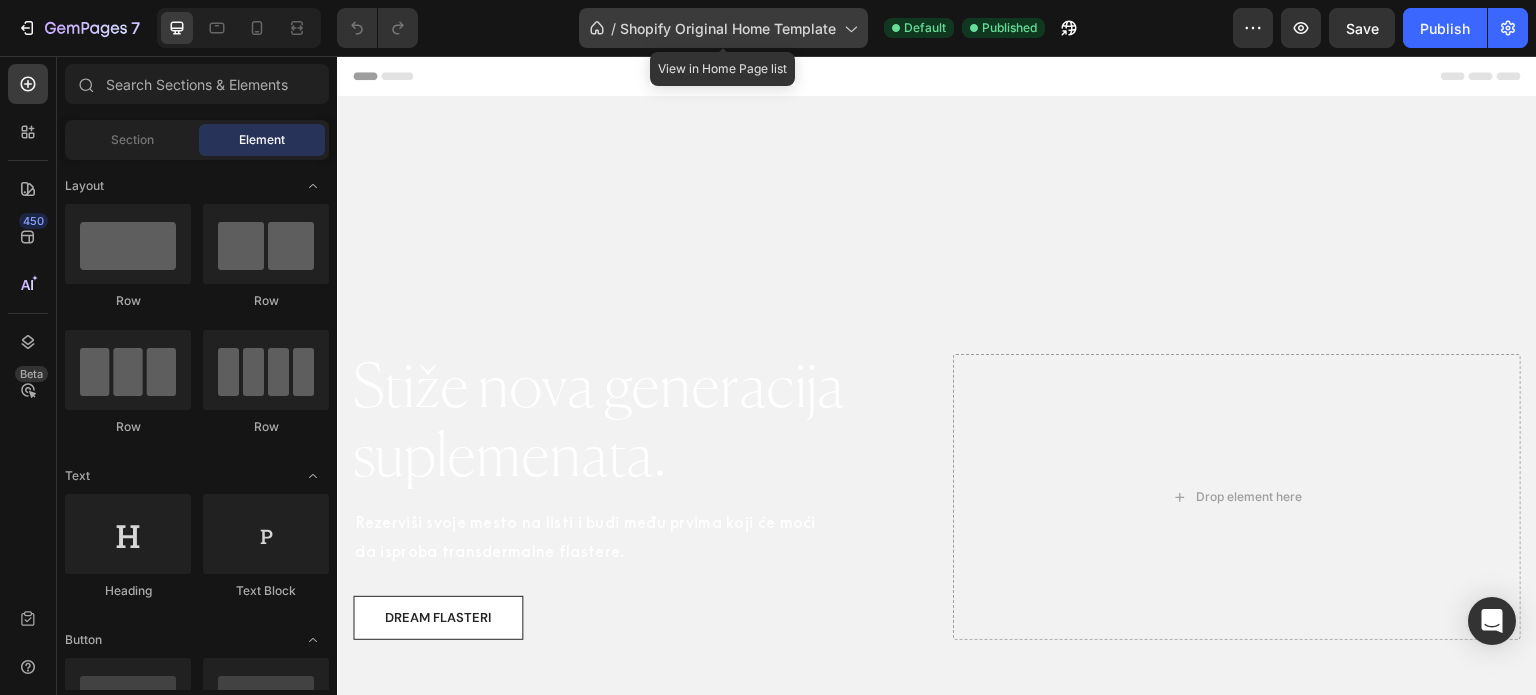 click 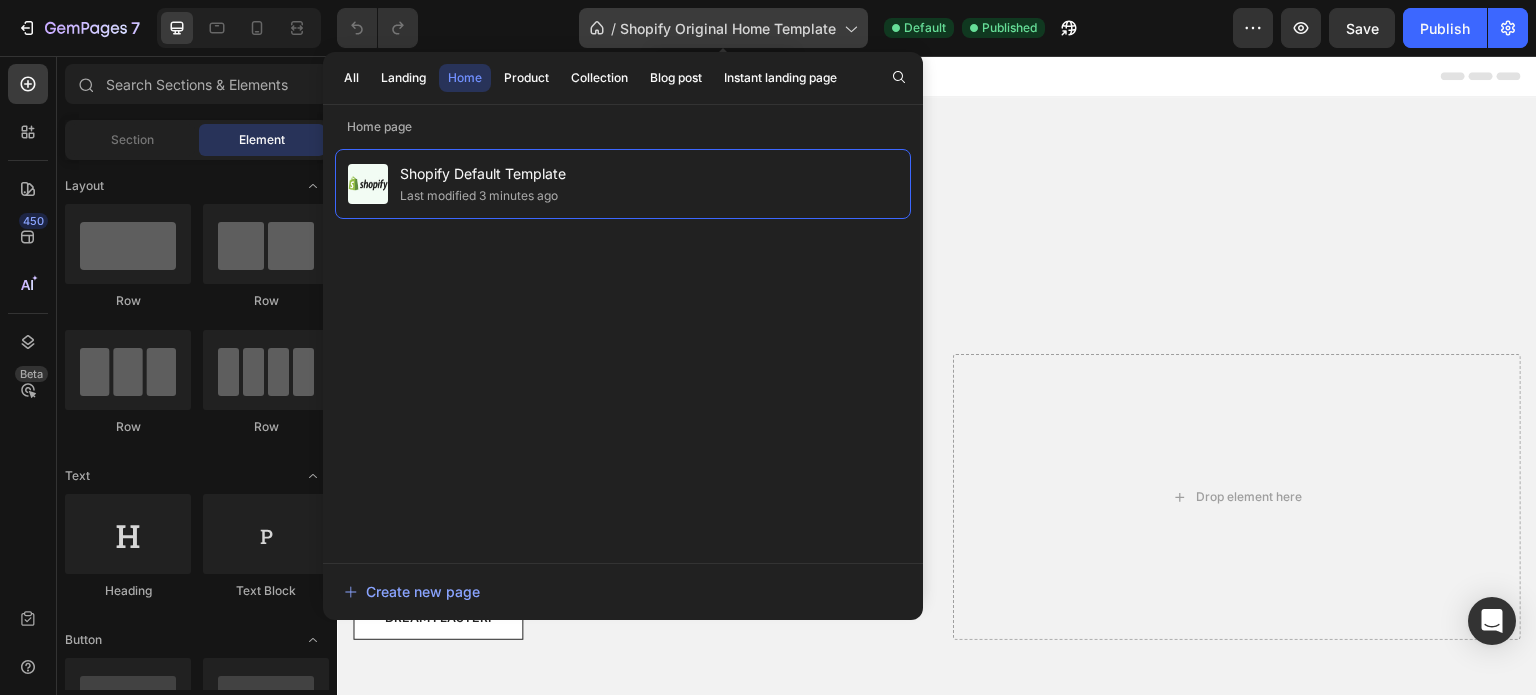 click 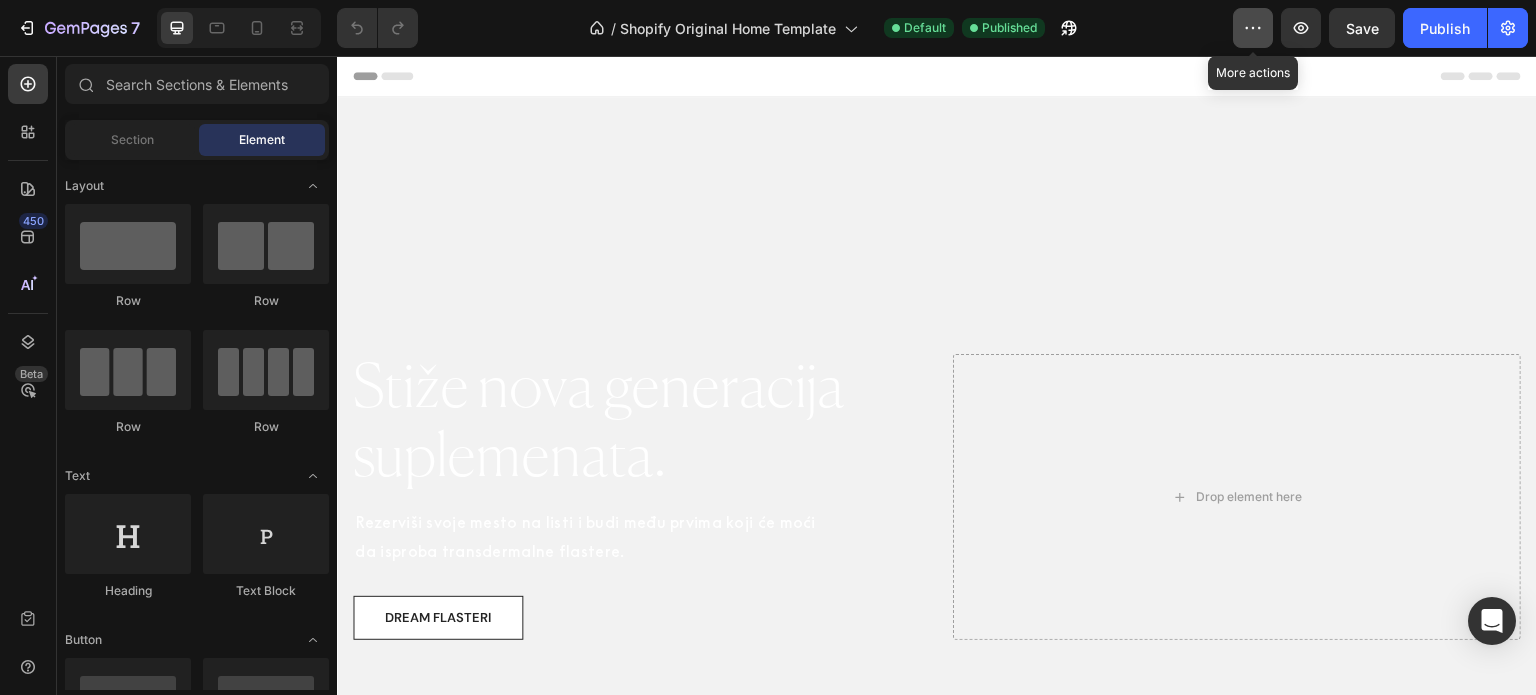 click 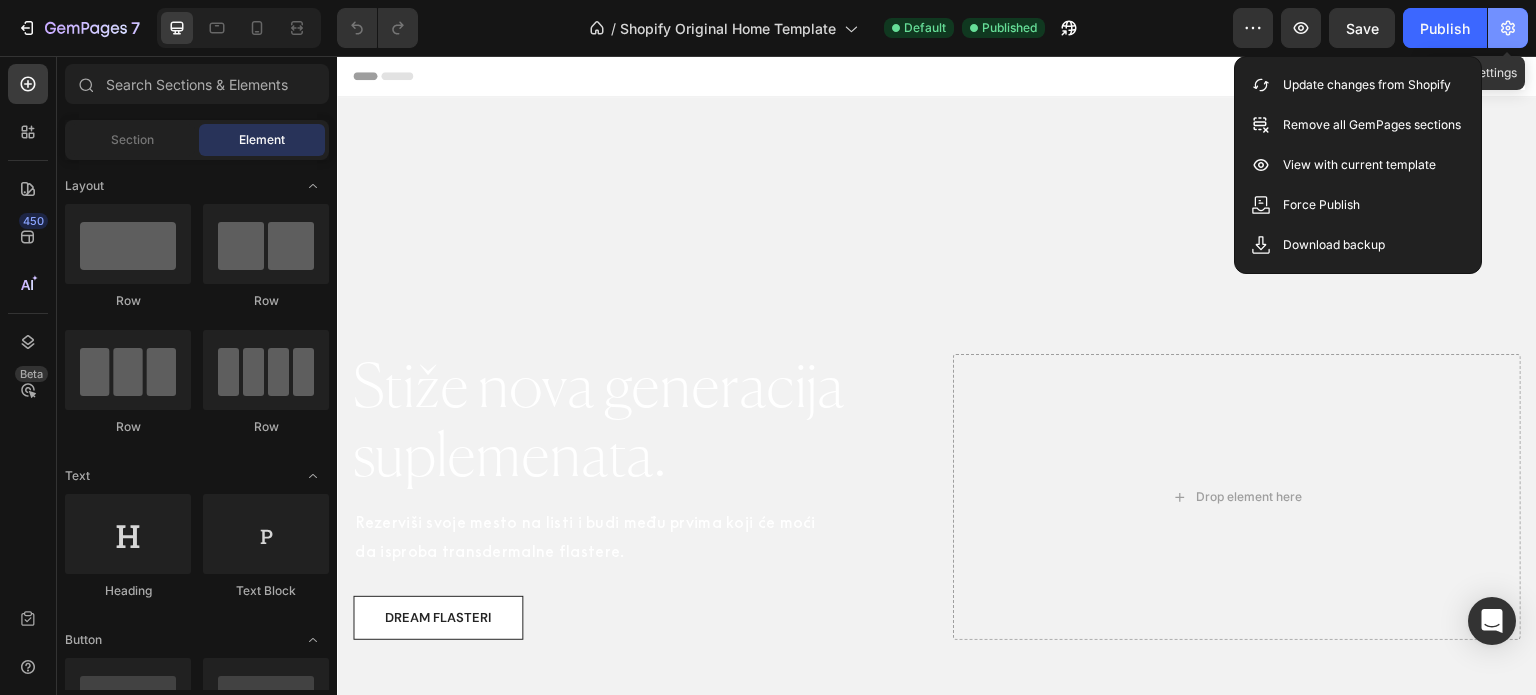 click 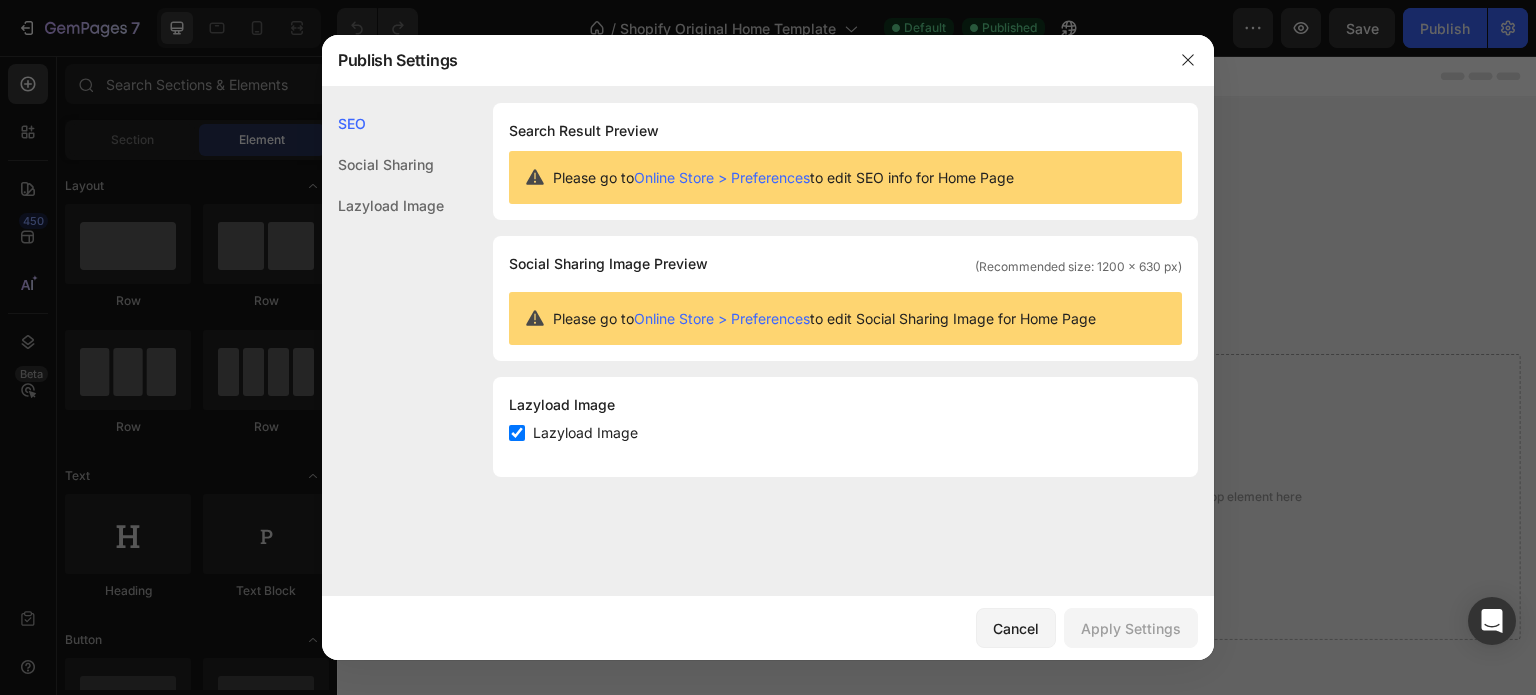 click 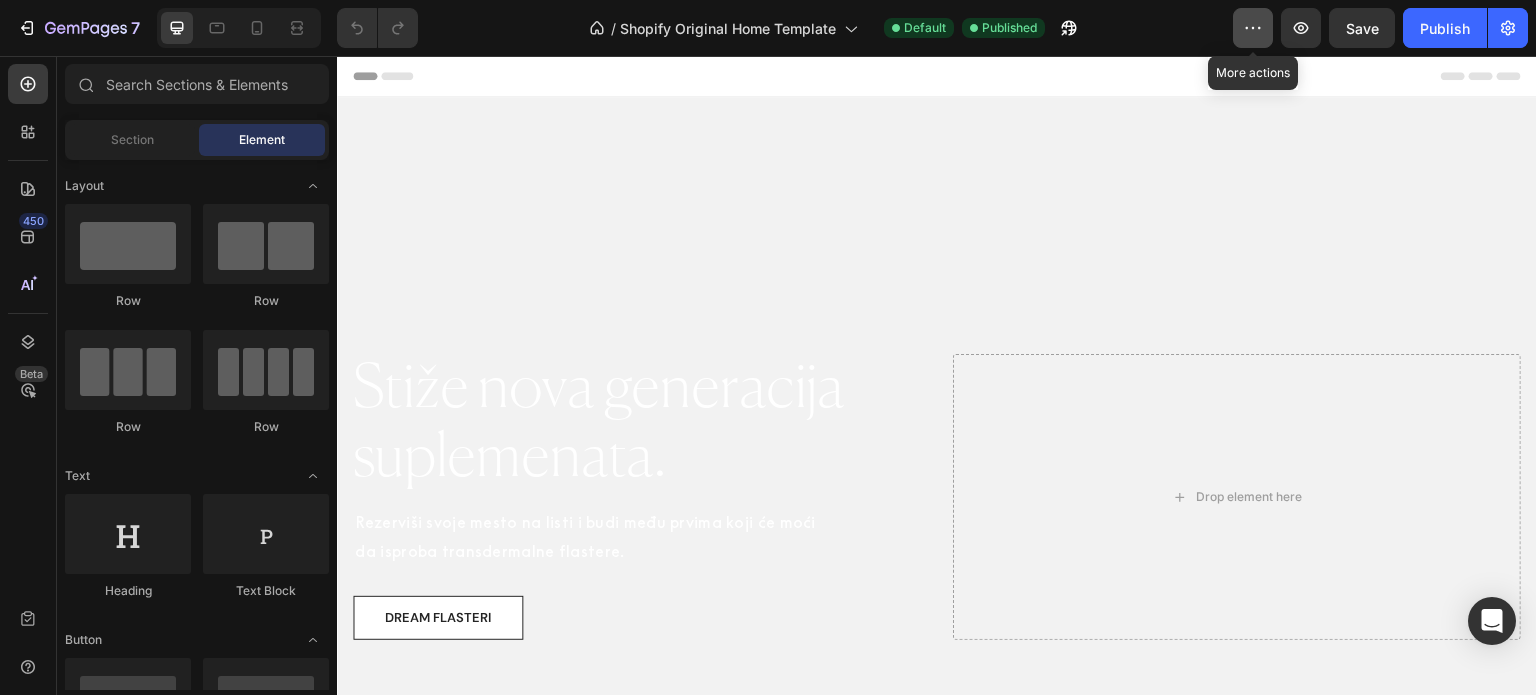 click 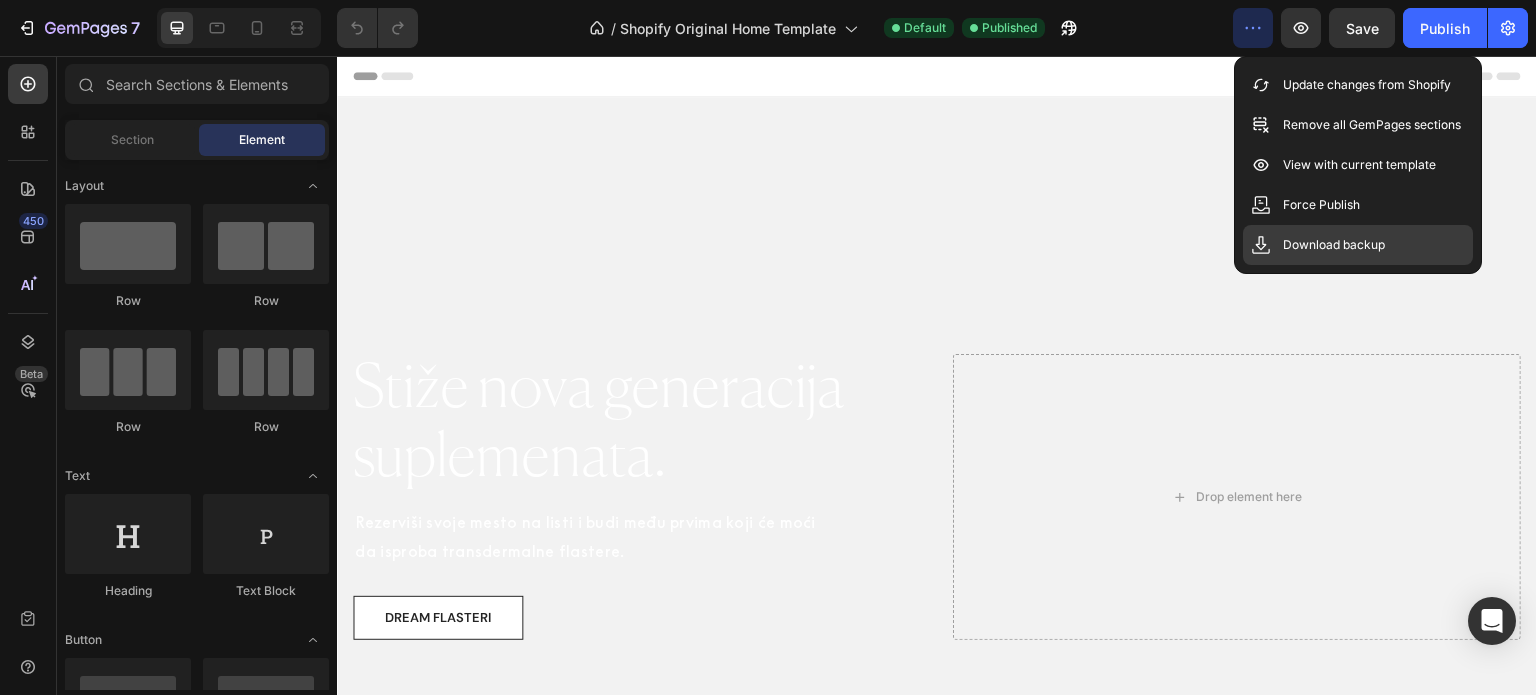 click on "Download backup" at bounding box center [1334, 245] 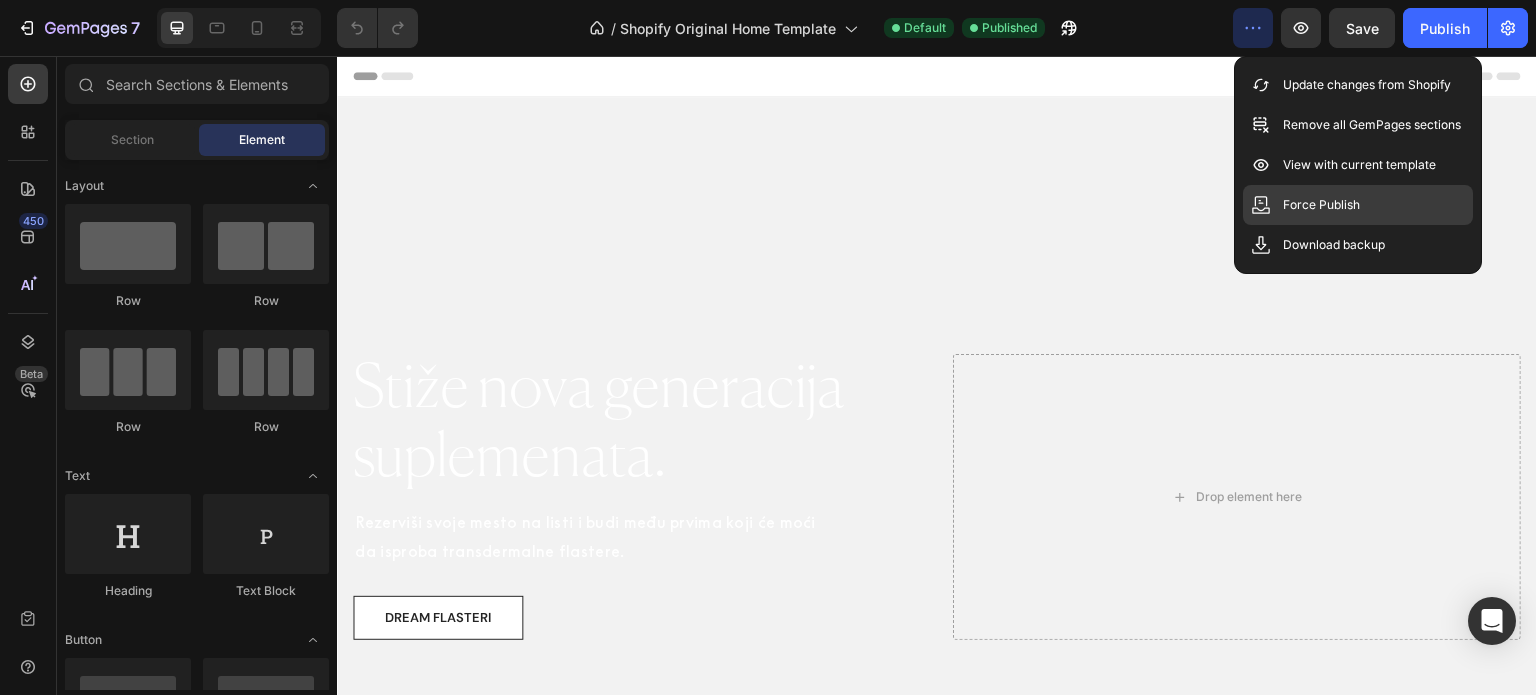click on "Force Publish" at bounding box center [1321, 205] 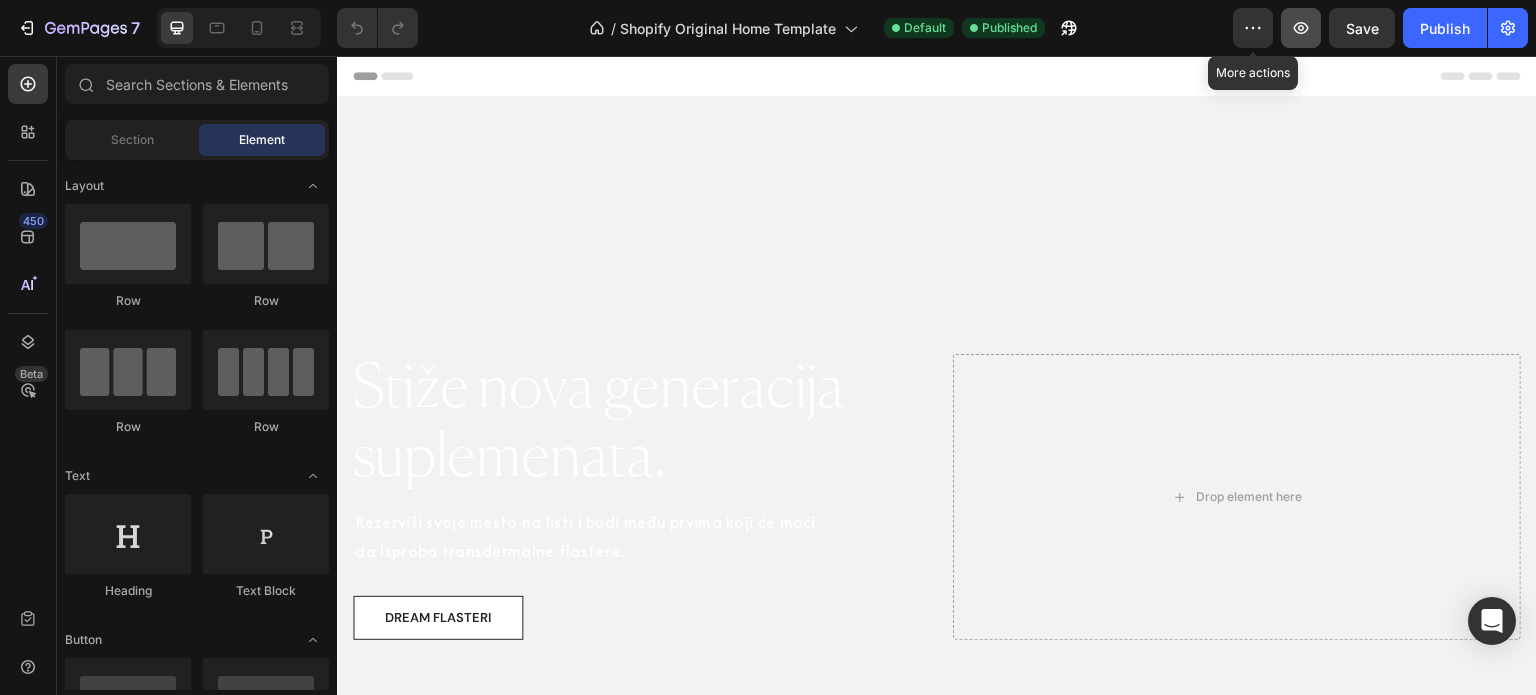 click 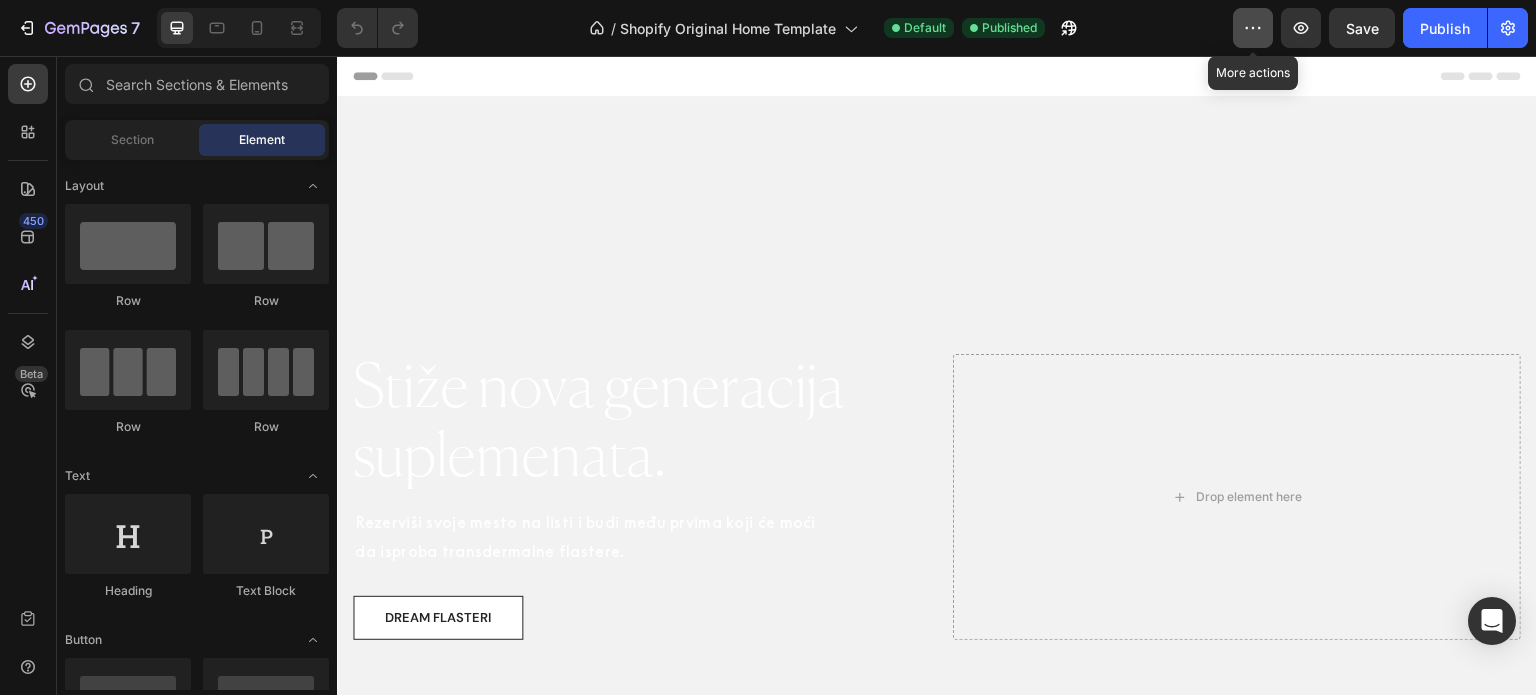 click 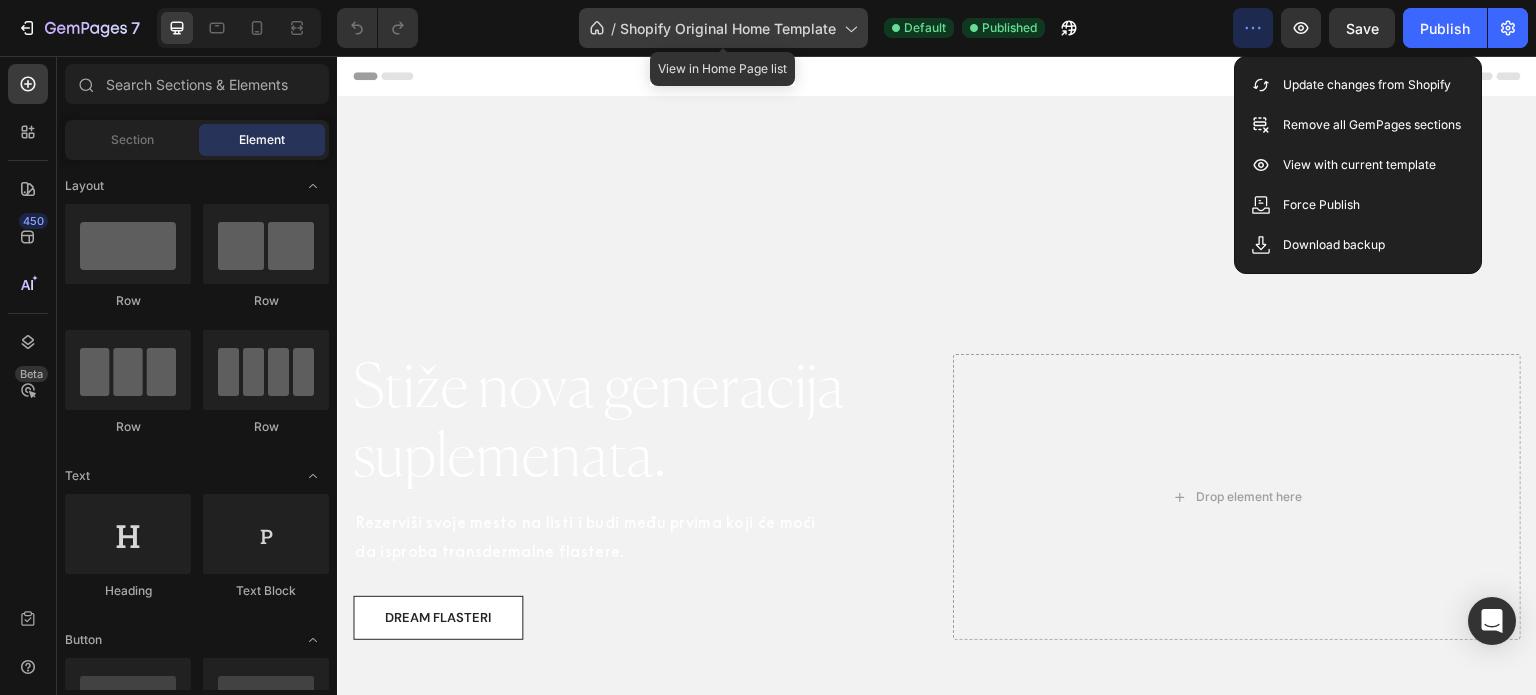 click 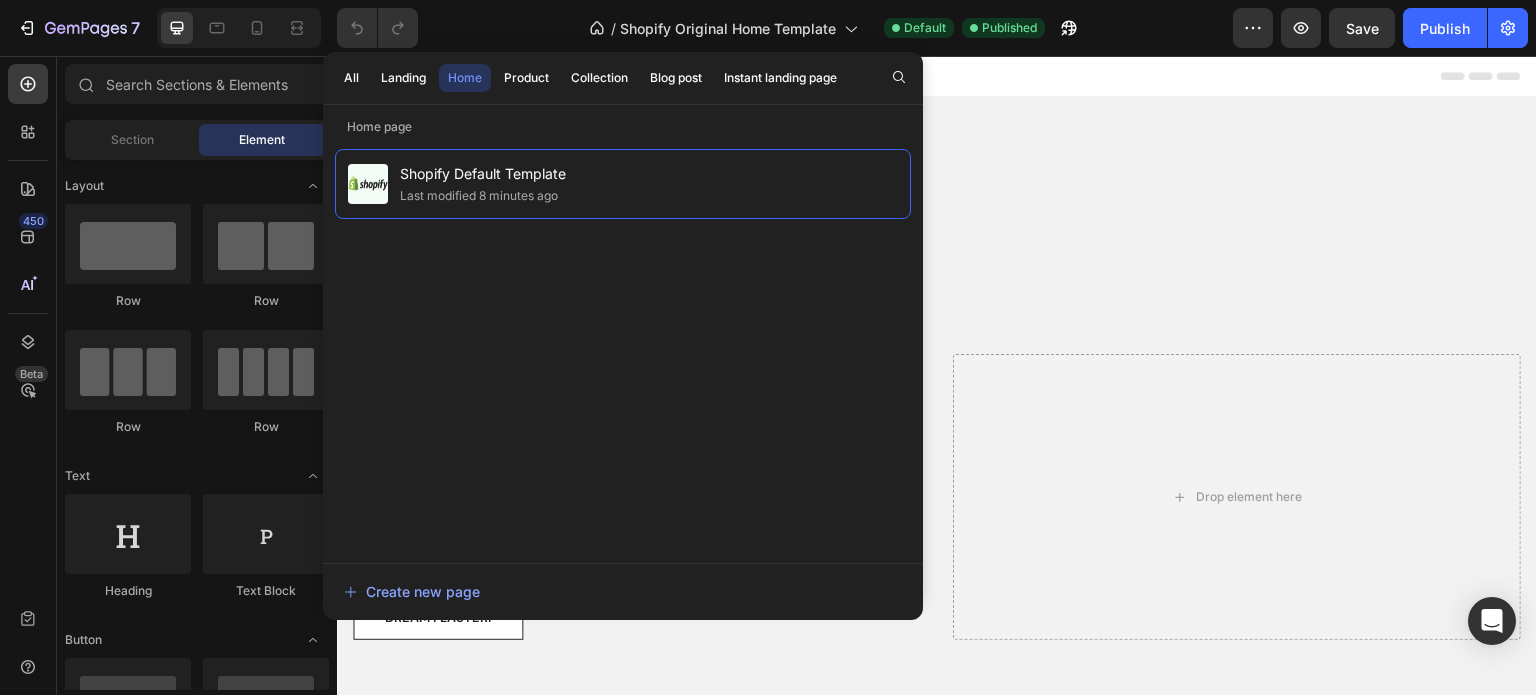 drag, startPoint x: 523, startPoint y: 185, endPoint x: 828, endPoint y: 119, distance: 312.0593 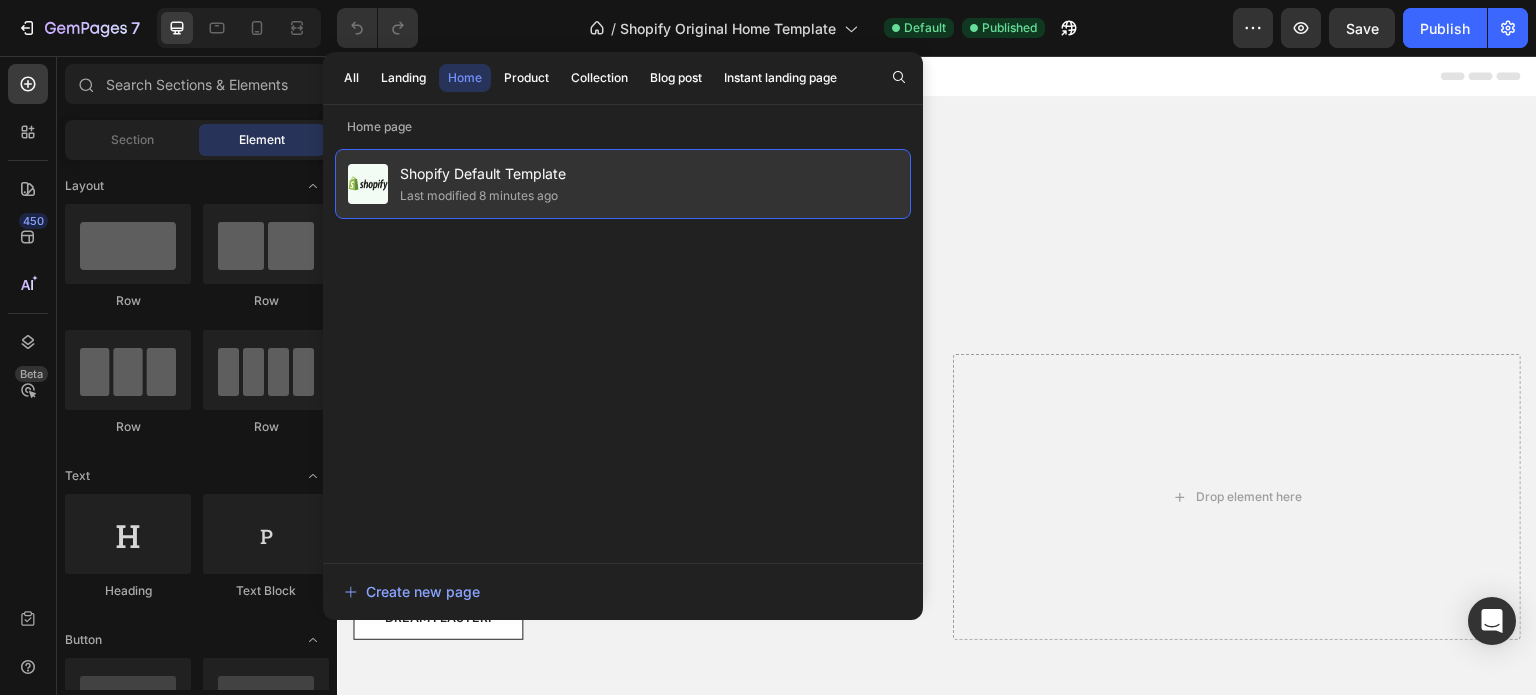click on "Shopify Default Template" at bounding box center [483, 174] 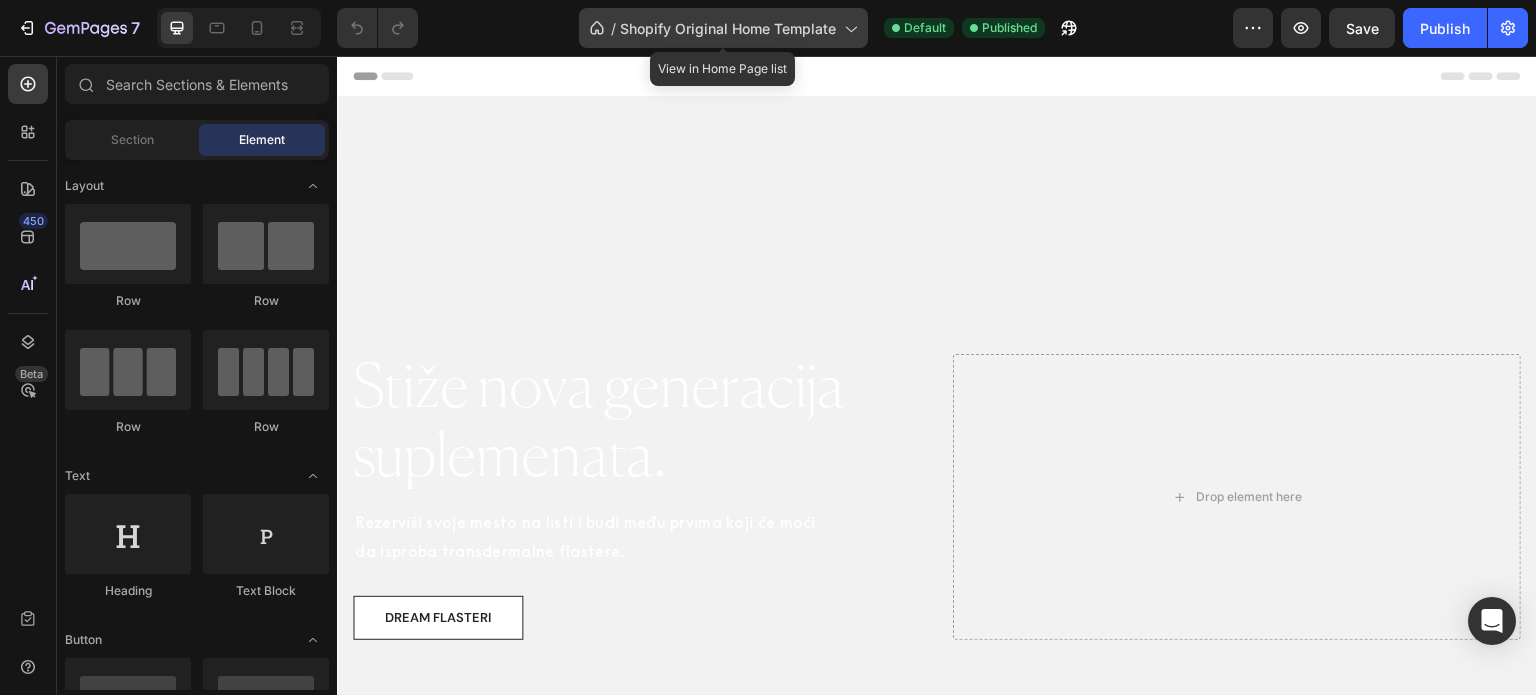click 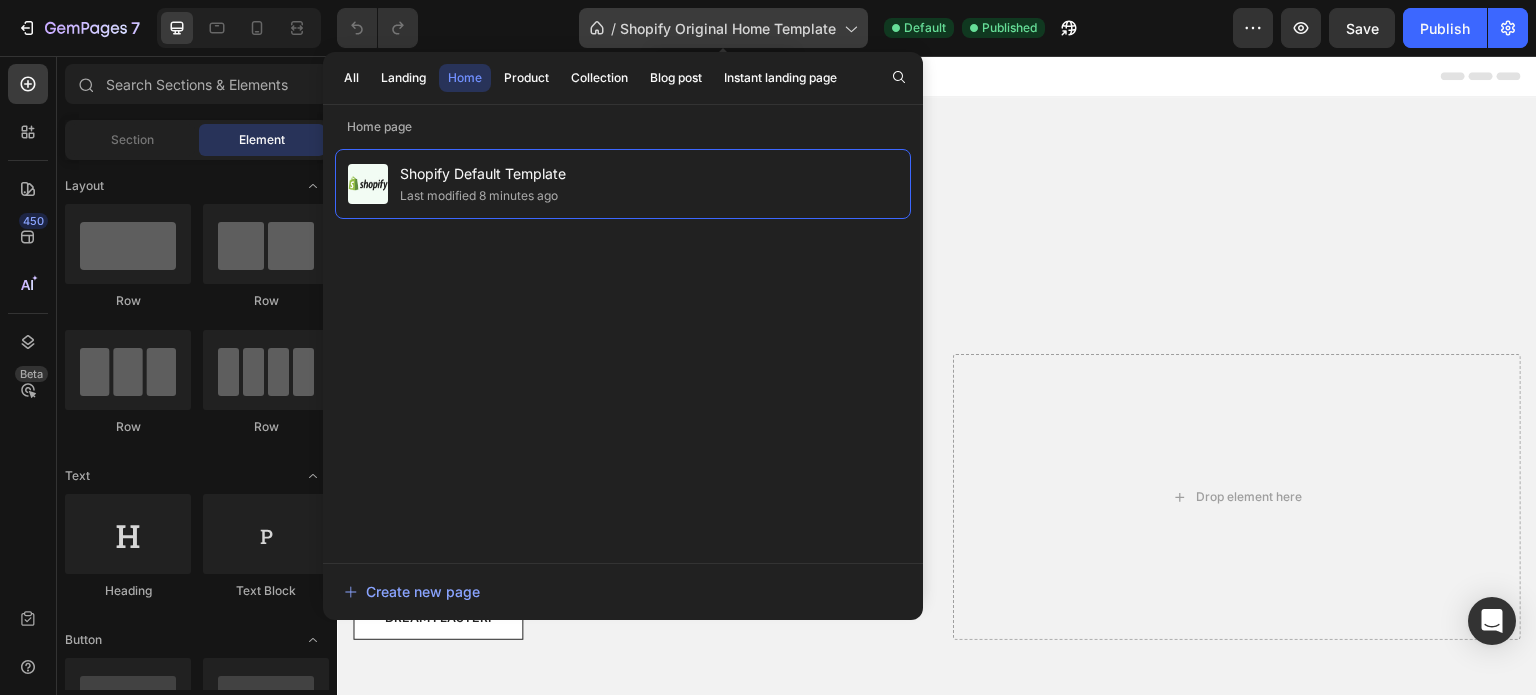 click 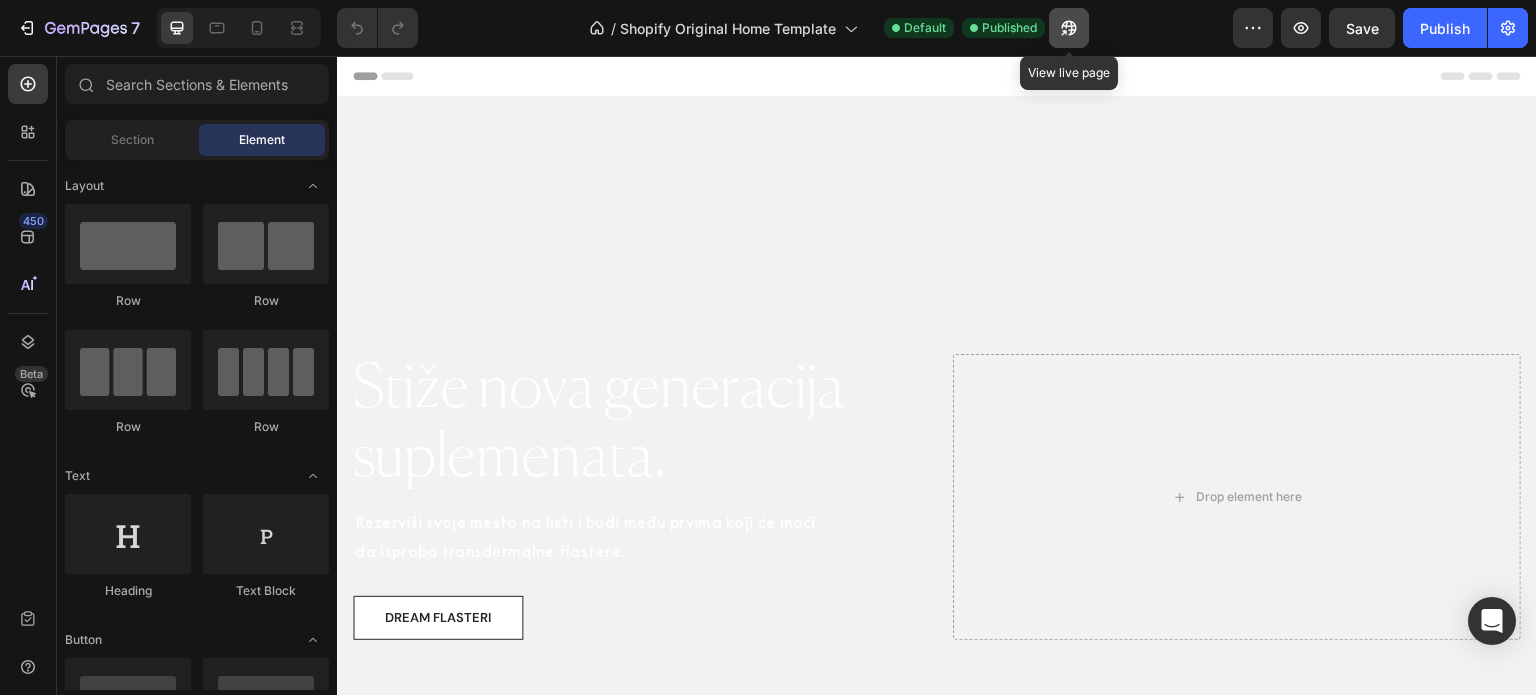 click 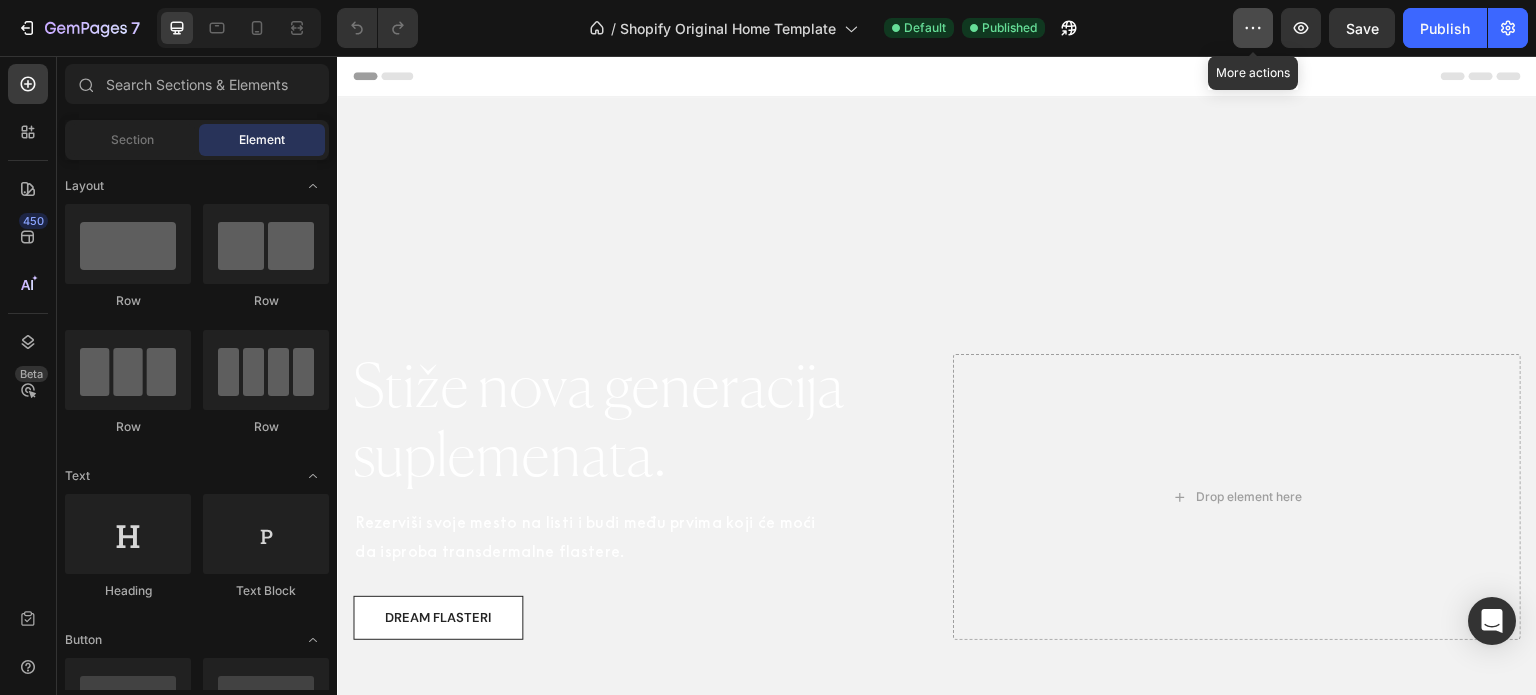 click 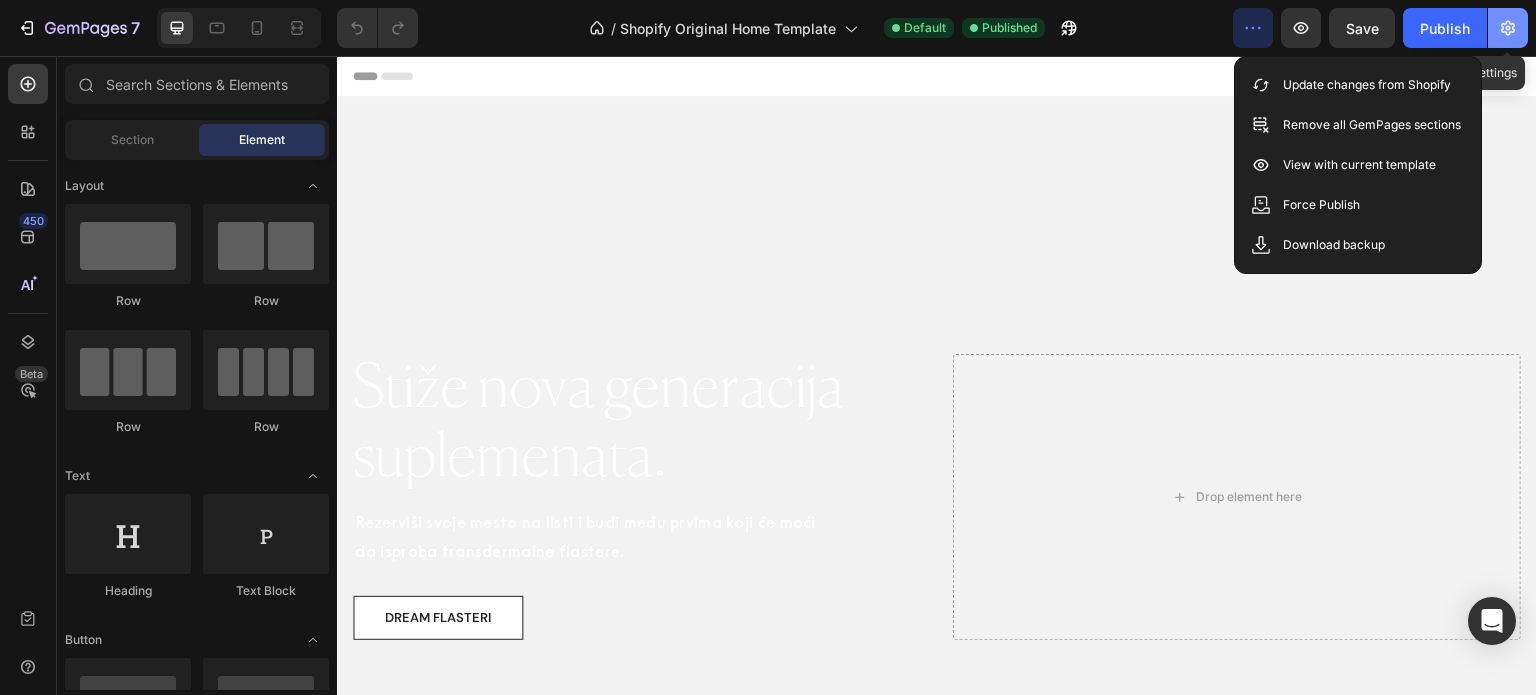 click 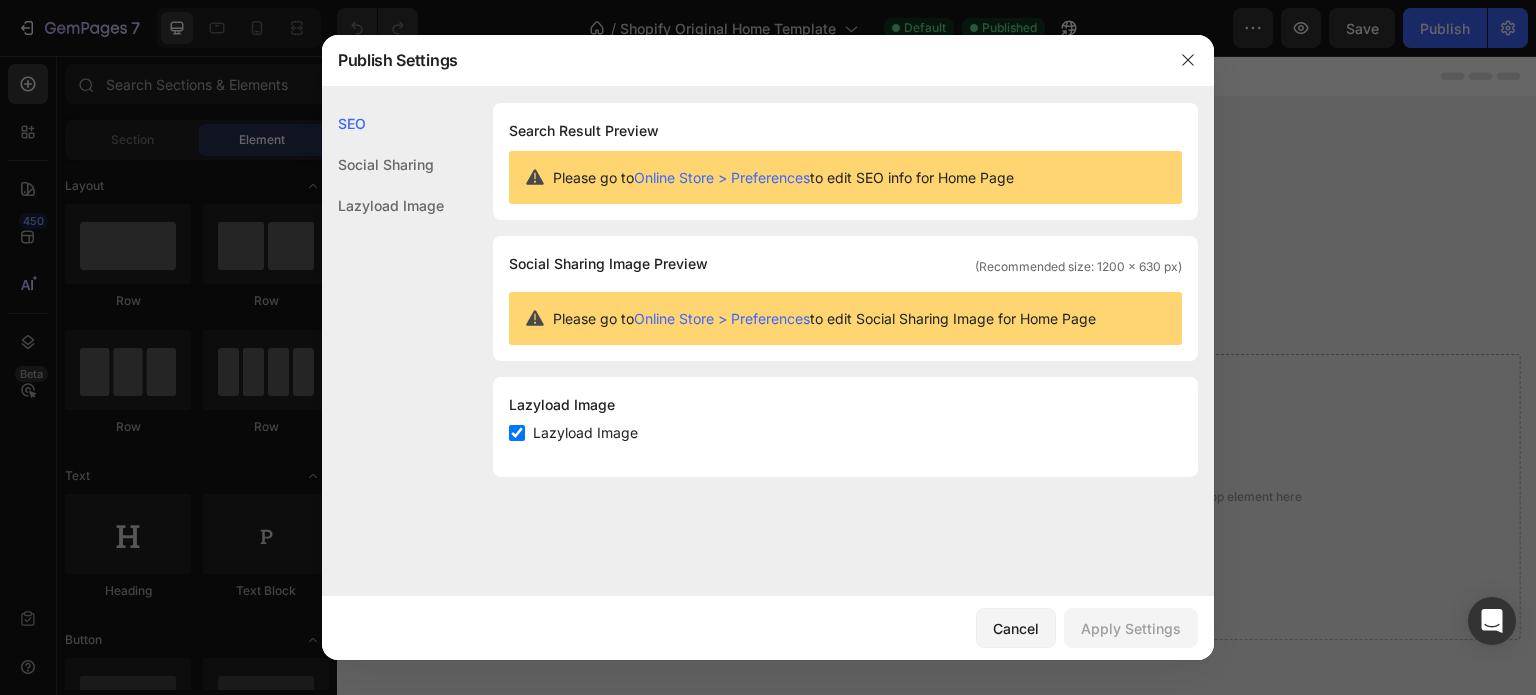 click at bounding box center [768, 347] 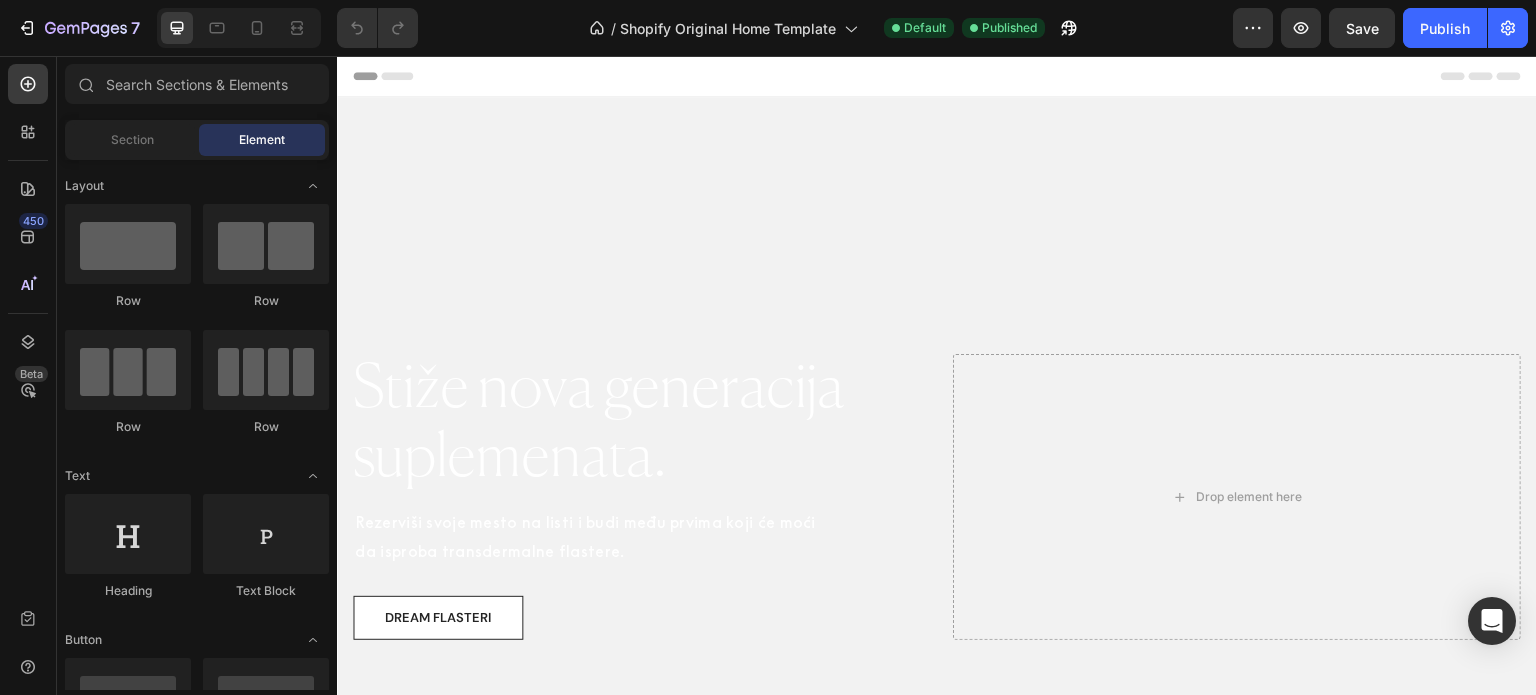 scroll, scrollTop: 0, scrollLeft: 0, axis: both 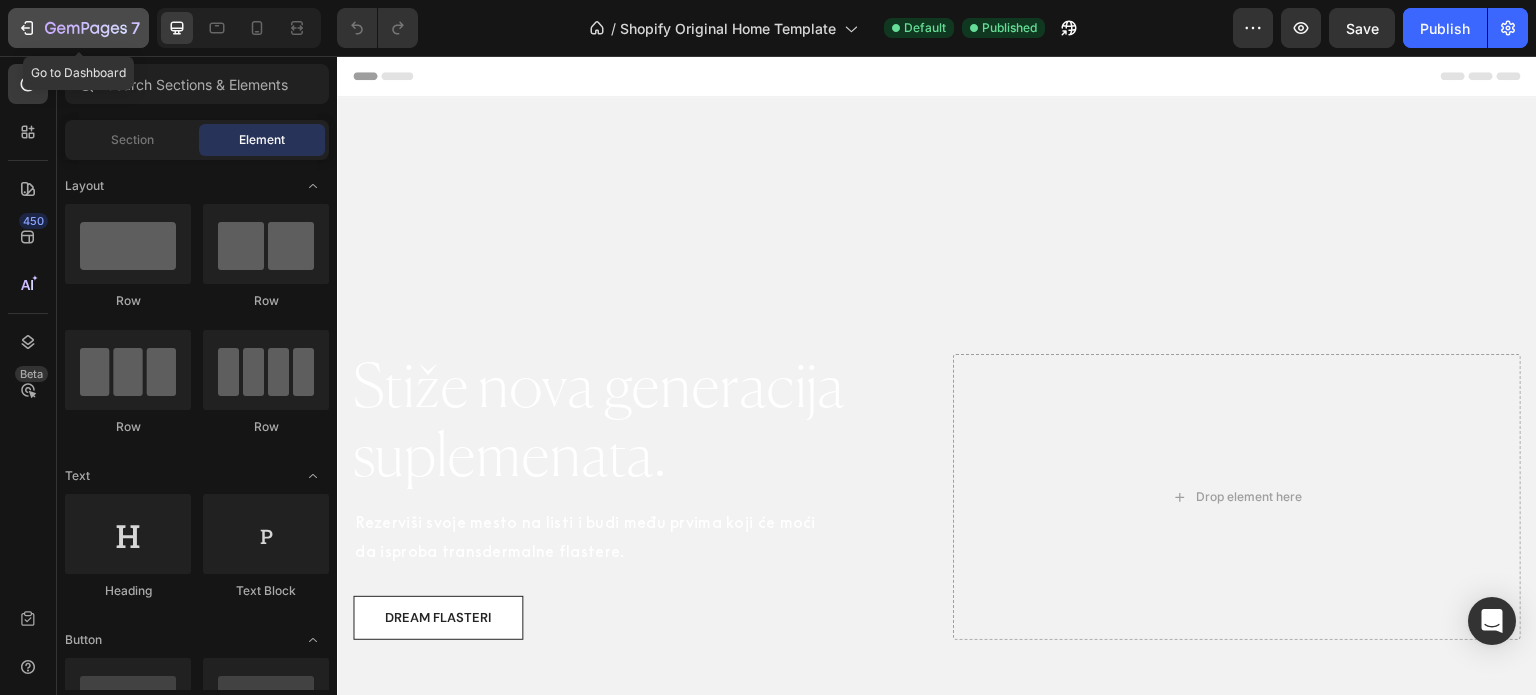 click 